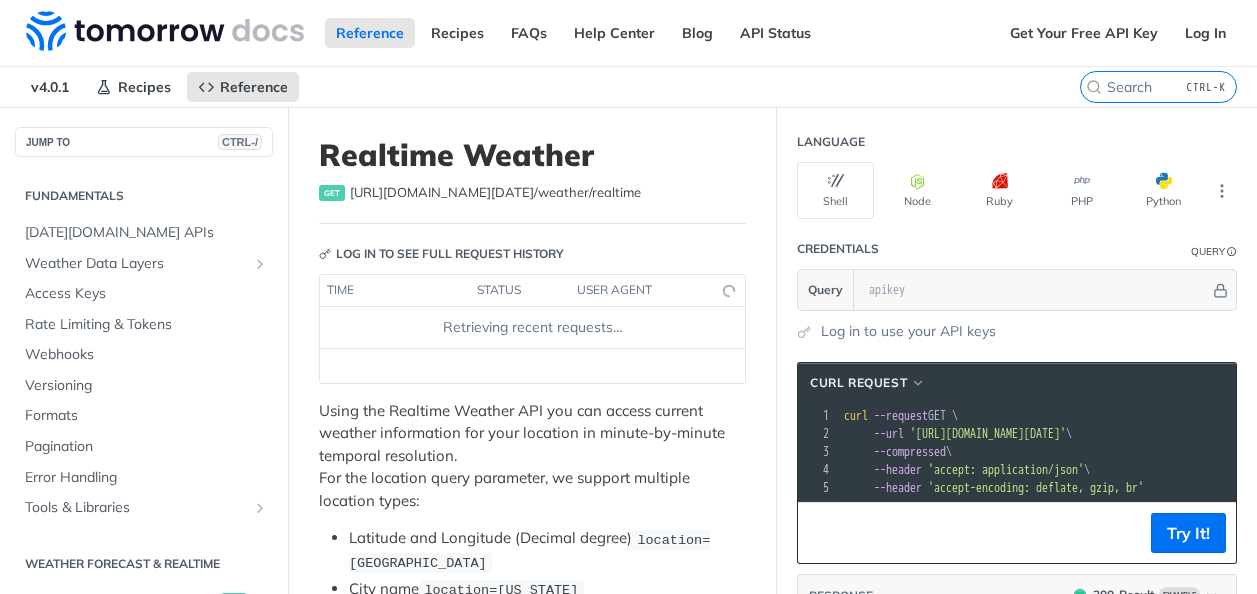 scroll, scrollTop: 344, scrollLeft: 0, axis: vertical 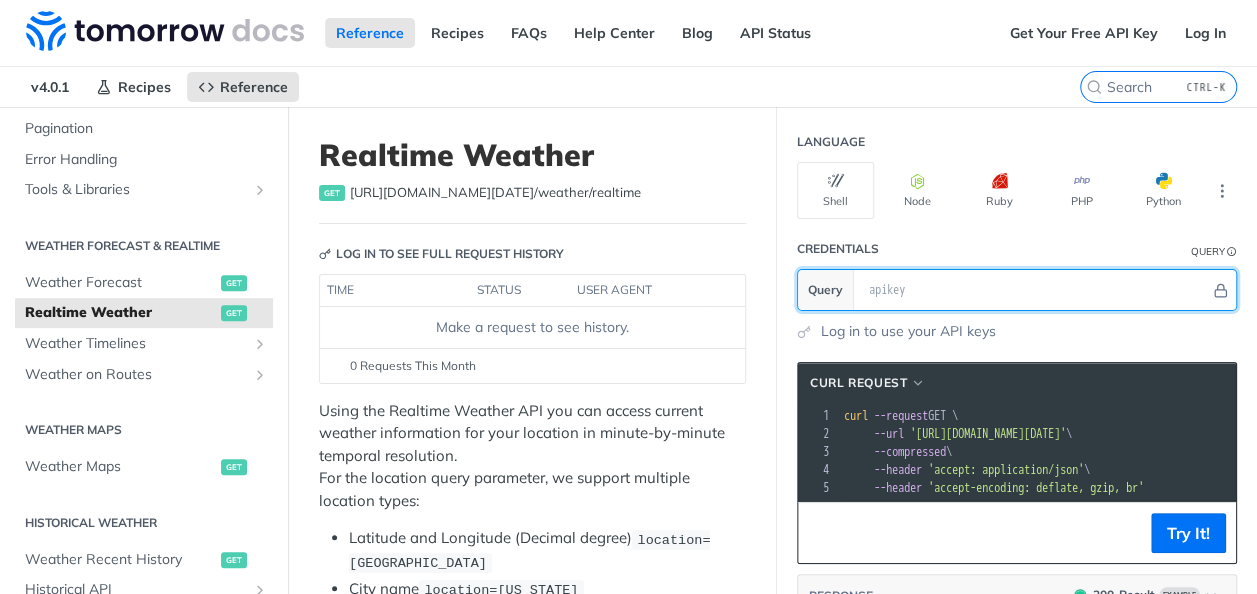 click at bounding box center [1034, 290] 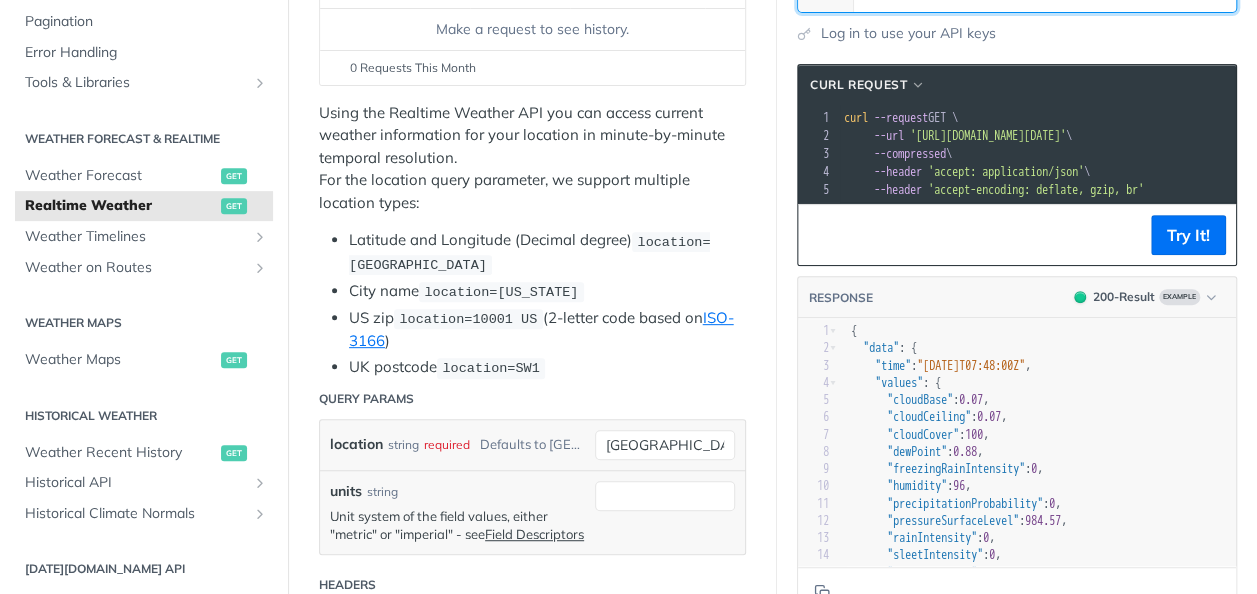 scroll, scrollTop: 300, scrollLeft: 0, axis: vertical 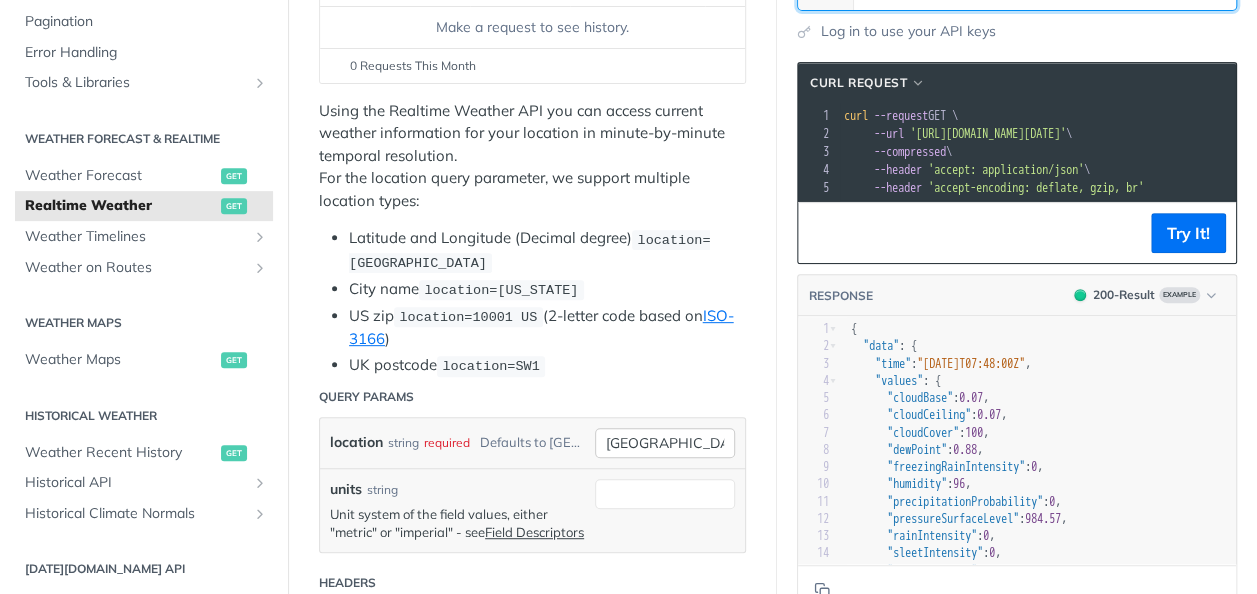 type on "Q8onIFQdCLbFrHKmFSZ5gXPwoulYYYCG" 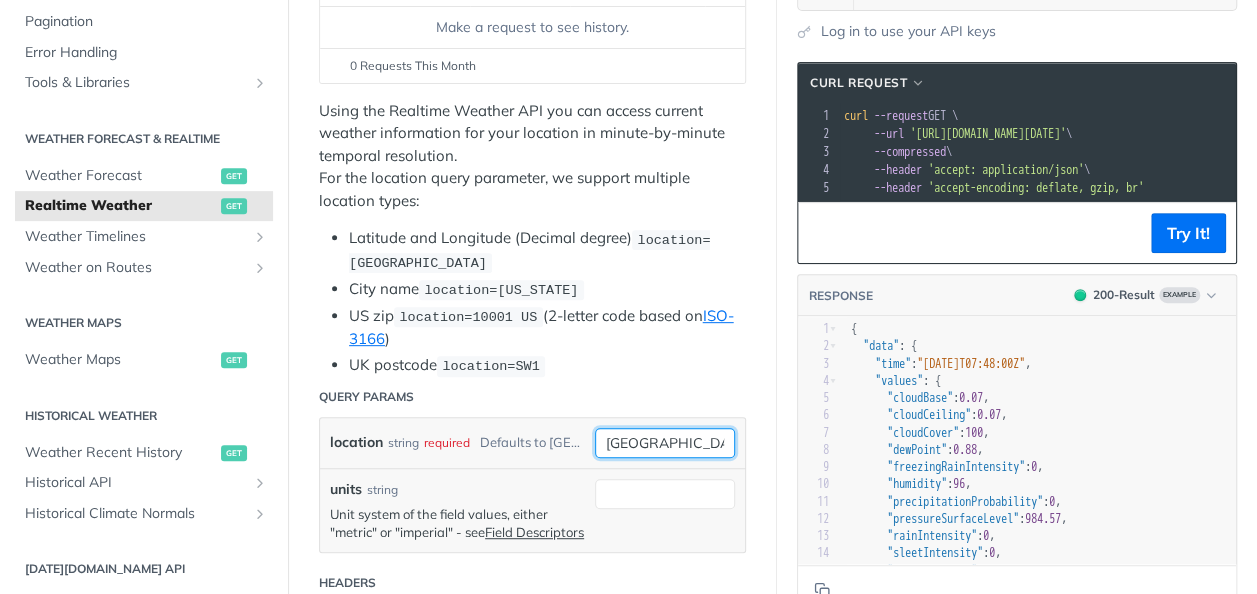 click on "[GEOGRAPHIC_DATA]" at bounding box center (665, 443) 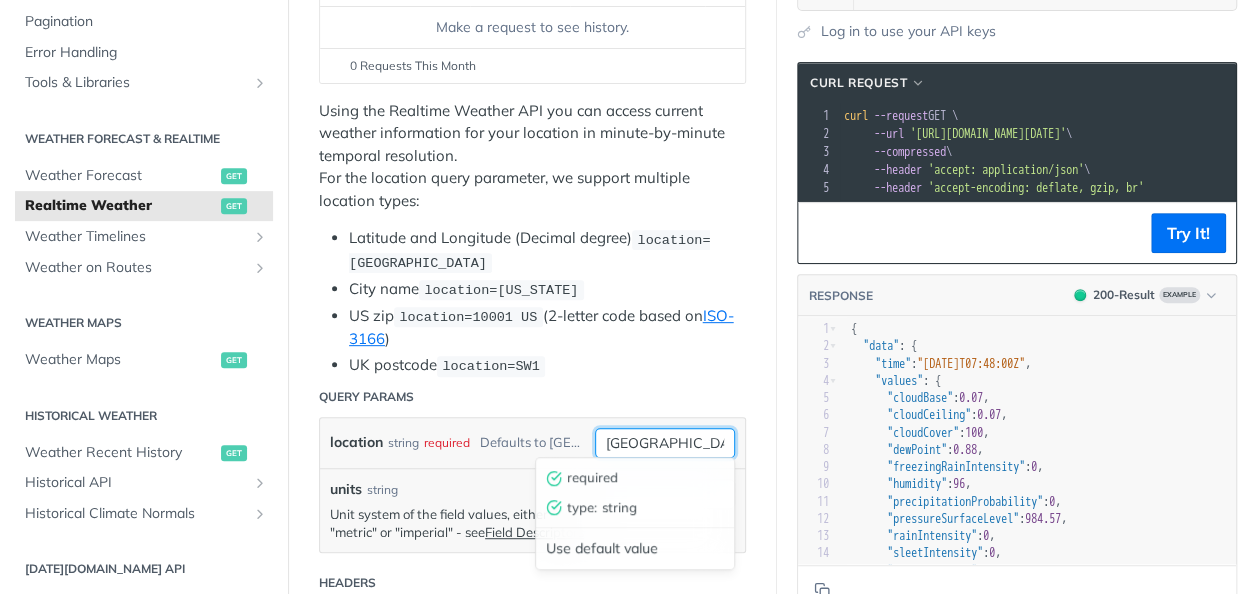 click on "[GEOGRAPHIC_DATA]" at bounding box center (665, 443) 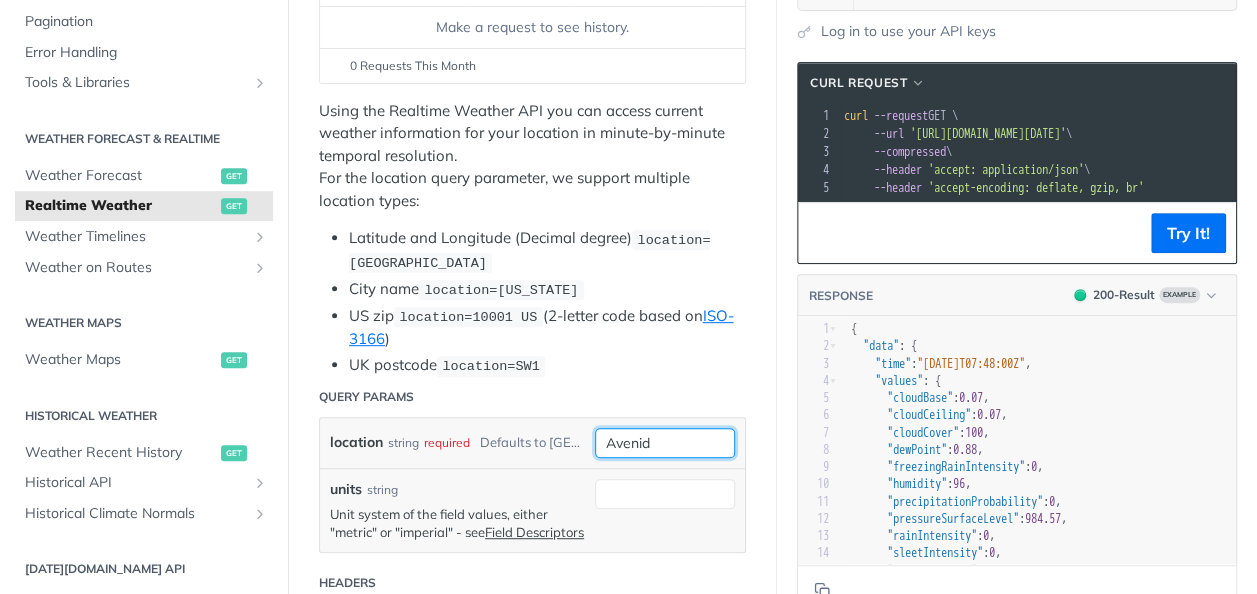 click on "Avenid" at bounding box center [665, 443] 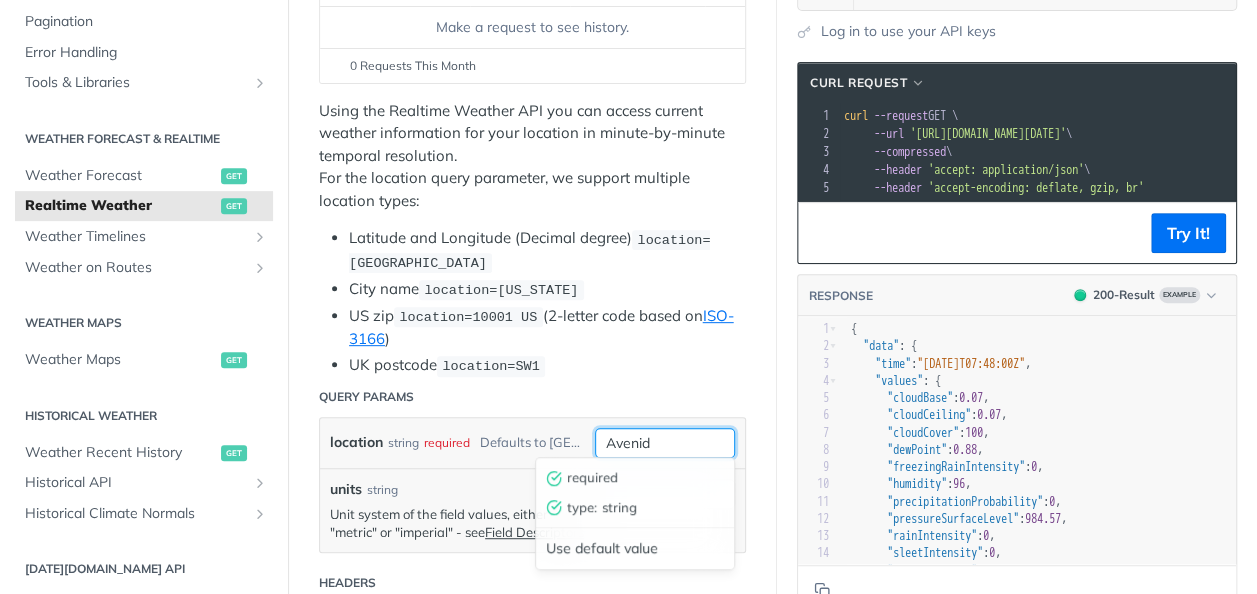 click on "Avenid" at bounding box center (665, 443) 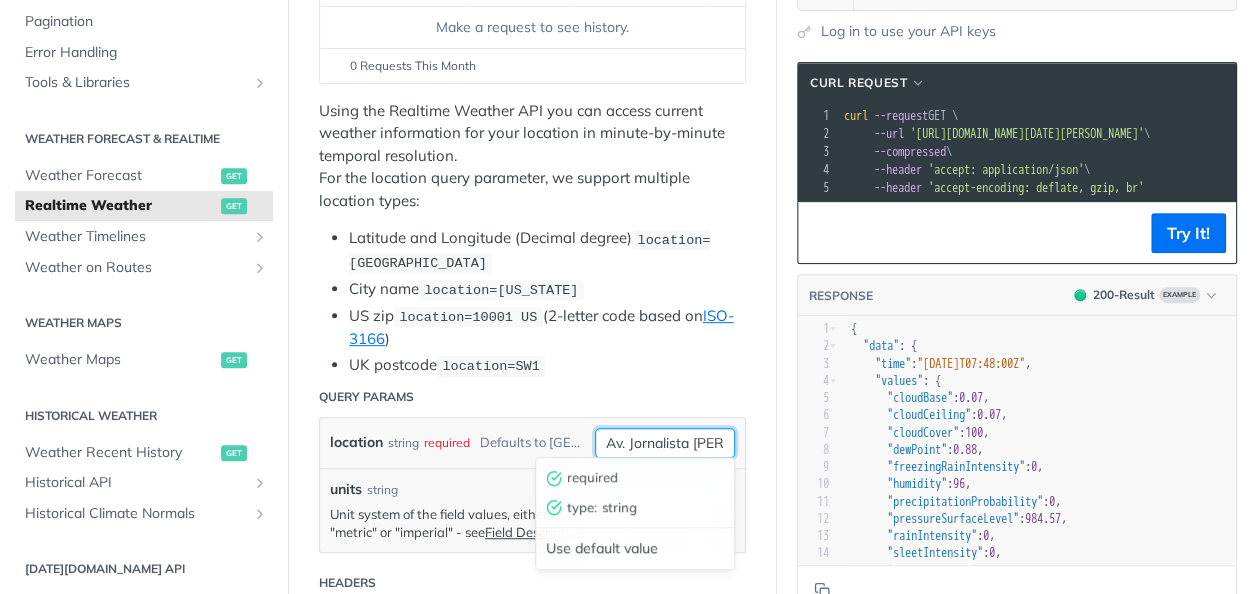 scroll, scrollTop: 0, scrollLeft: 210, axis: horizontal 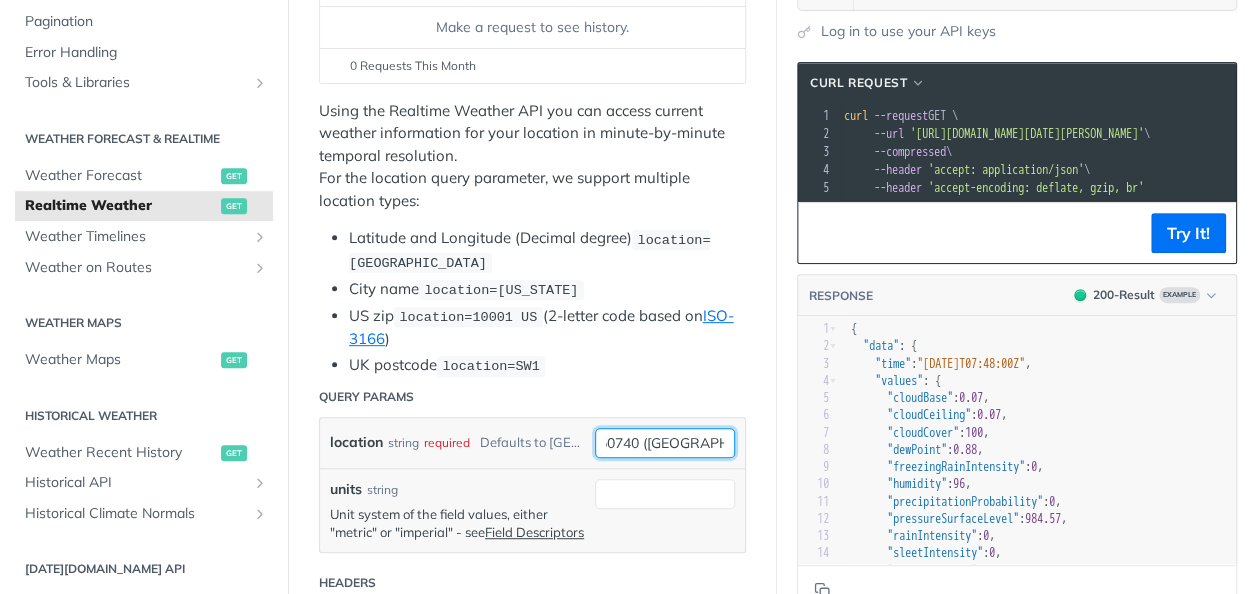 type on "Av. Jornalista [PERSON_NAME] 50740 ([GEOGRAPHIC_DATA]) 560" 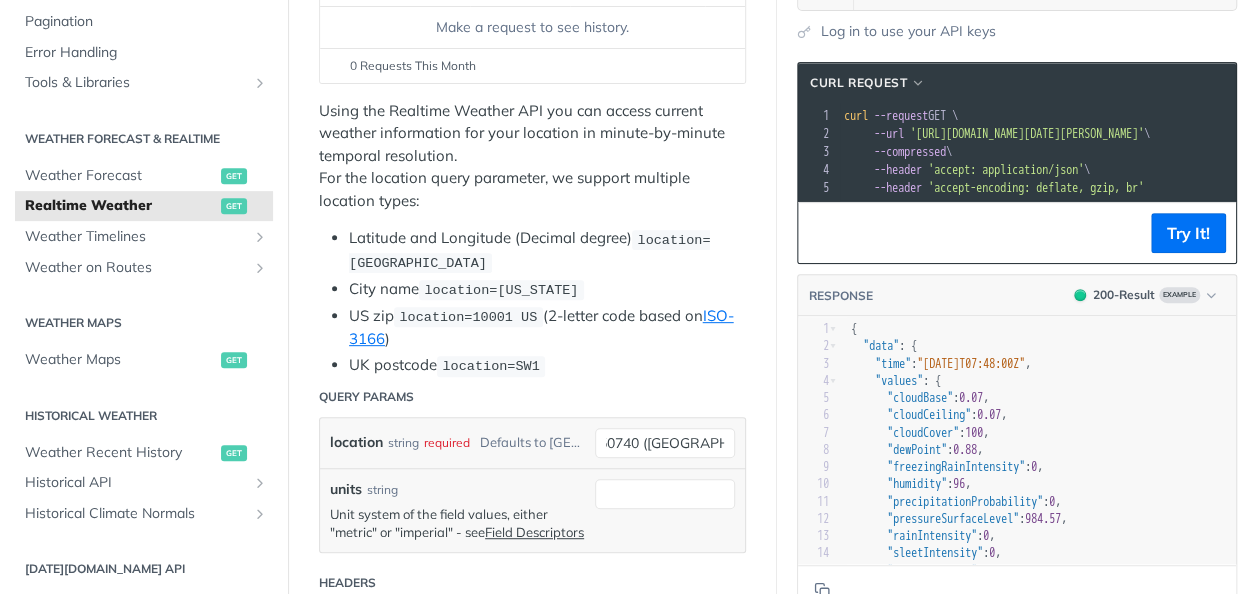 click on "Query Params" at bounding box center (532, 397) 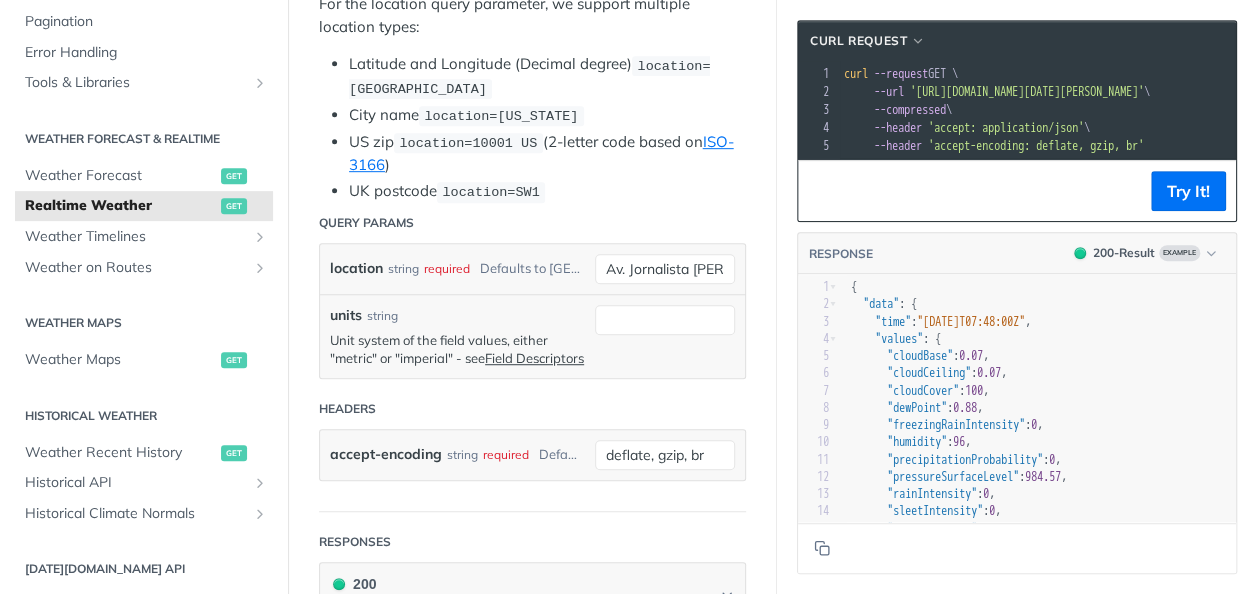 scroll, scrollTop: 500, scrollLeft: 0, axis: vertical 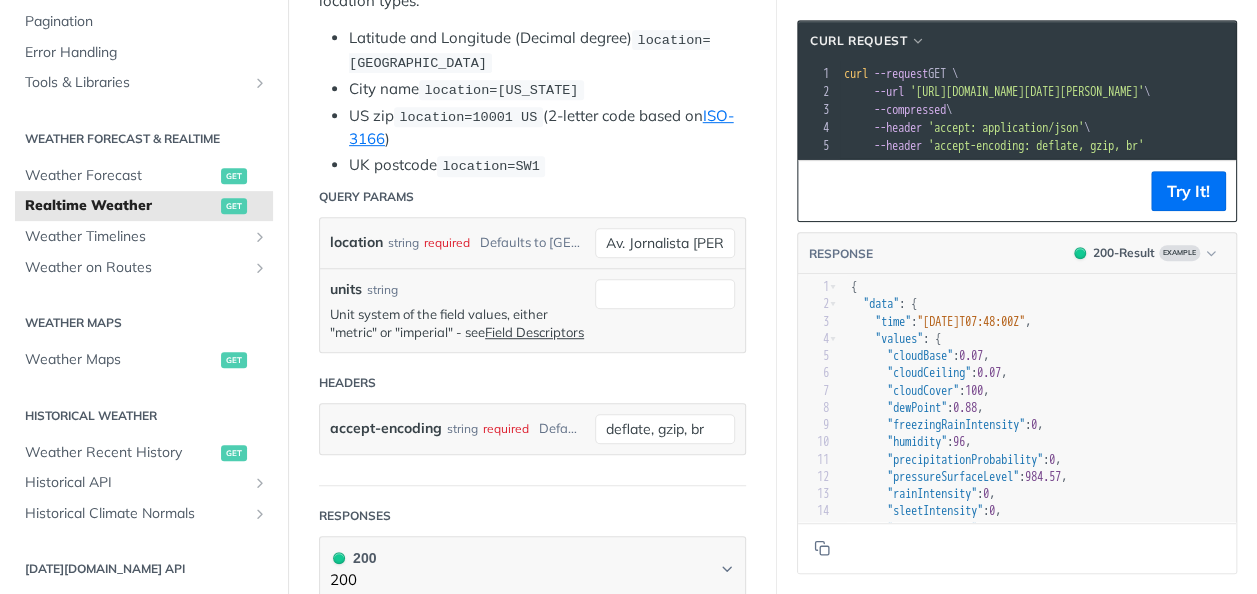 click on "Unit system of the field values, either "metric" or "imperial" - see  Field Descriptors" at bounding box center [457, 323] 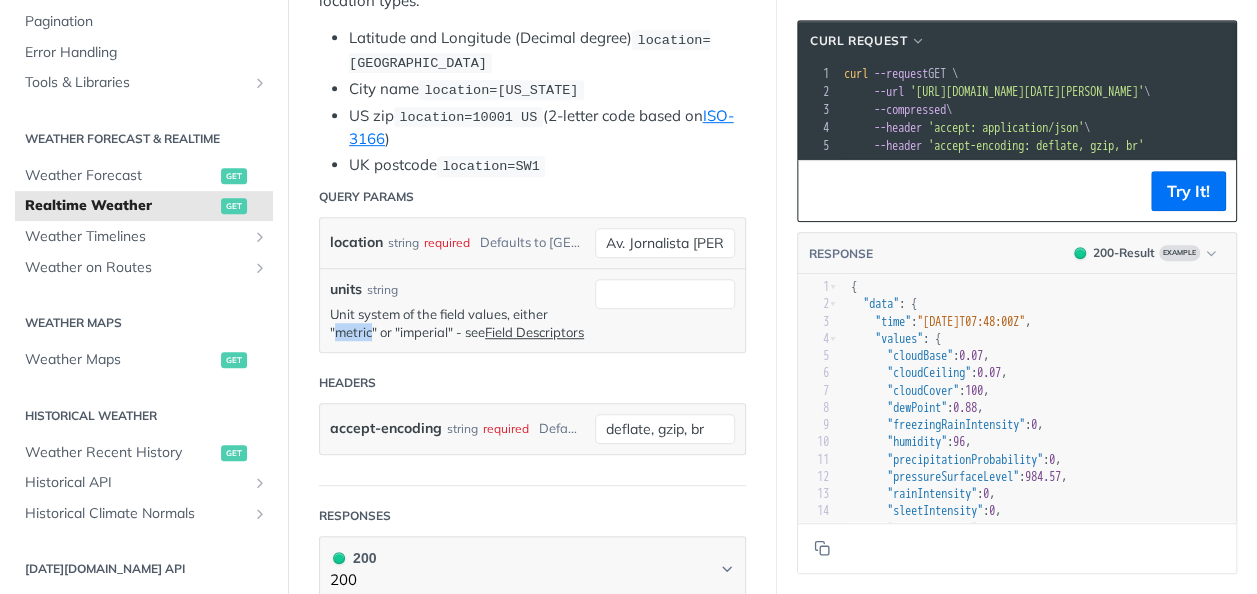 click on "Unit system of the field values, either "metric" or "imperial" - see  Field Descriptors" at bounding box center (457, 323) 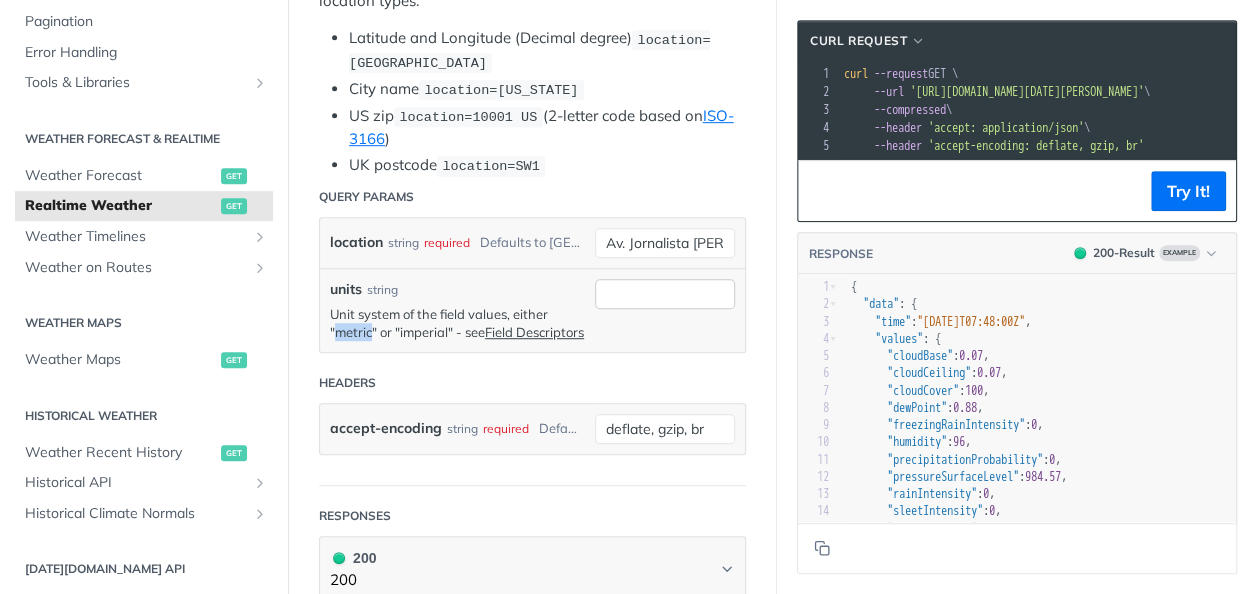 copy on "metric" 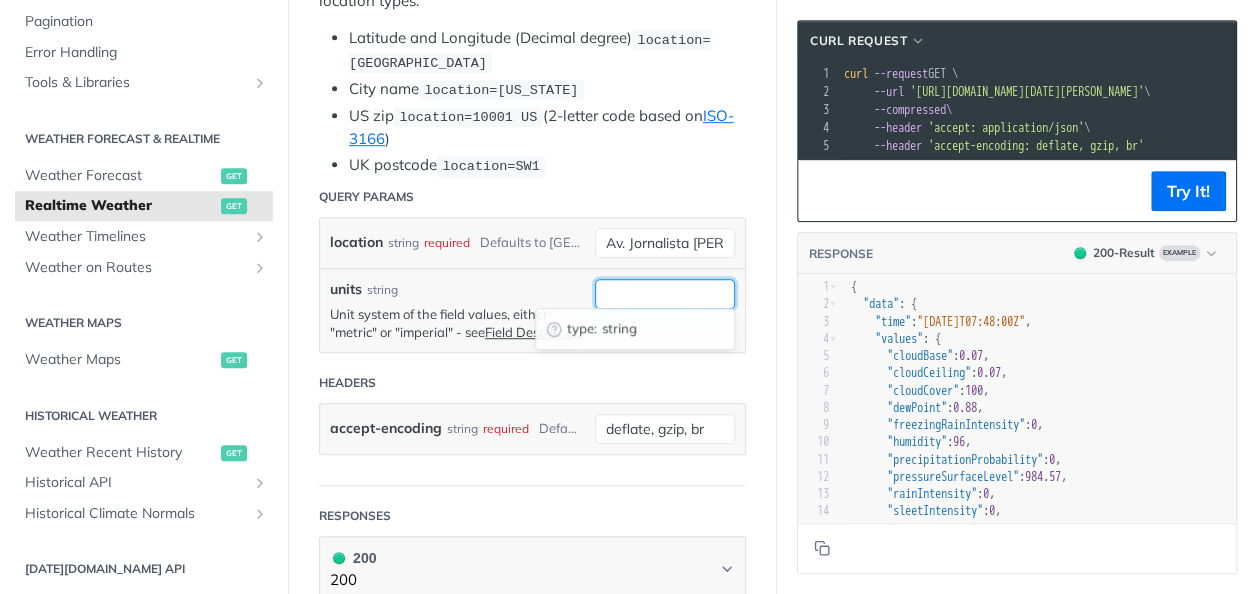 click on "units" at bounding box center (665, 294) 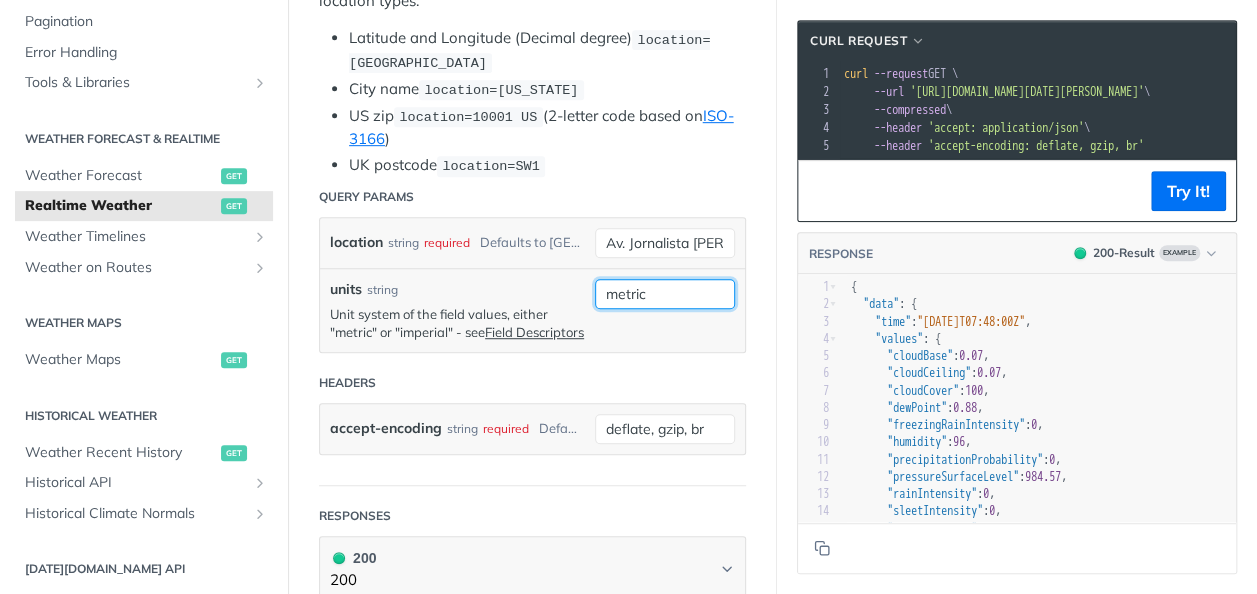 type on "metric" 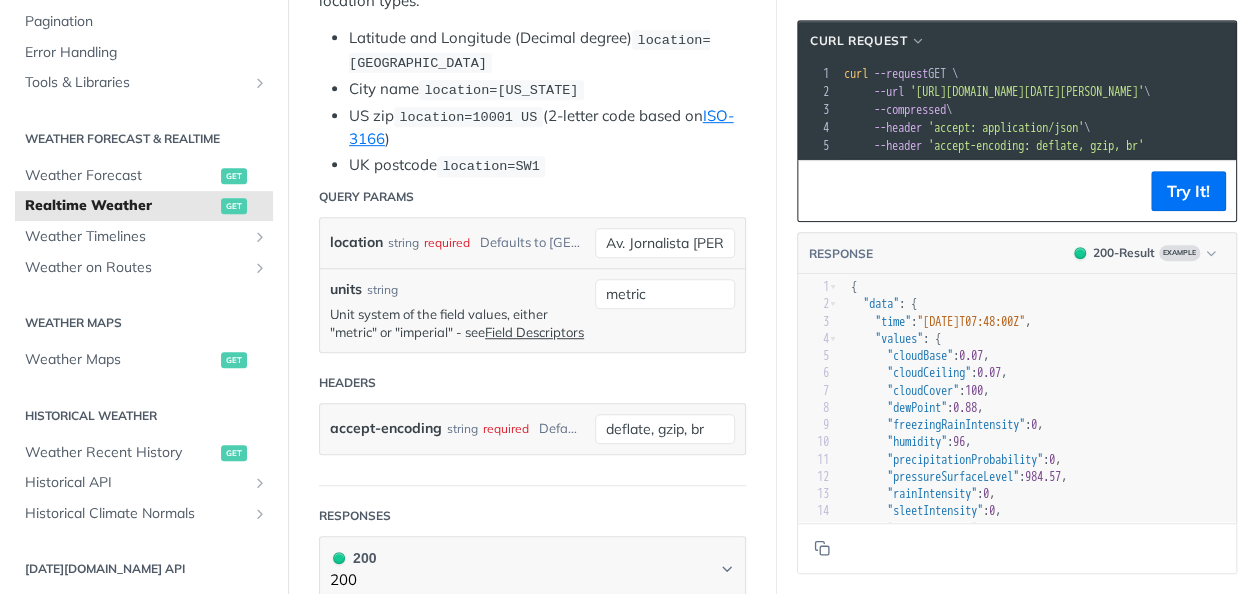 click on "Query Params" at bounding box center (532, 197) 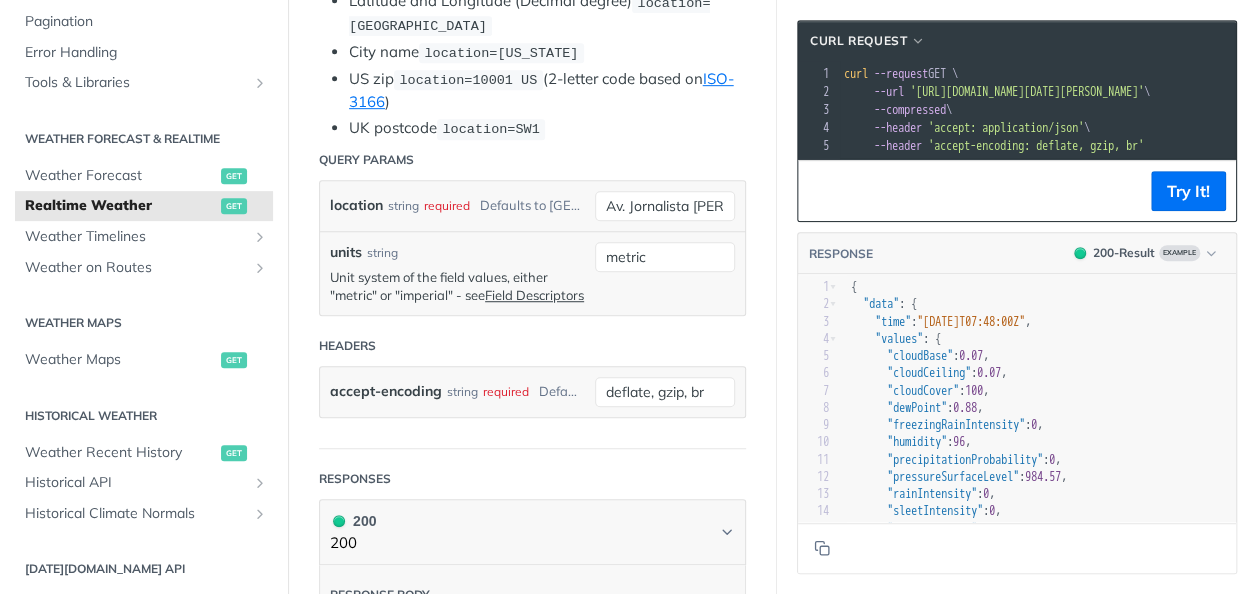 scroll, scrollTop: 700, scrollLeft: 0, axis: vertical 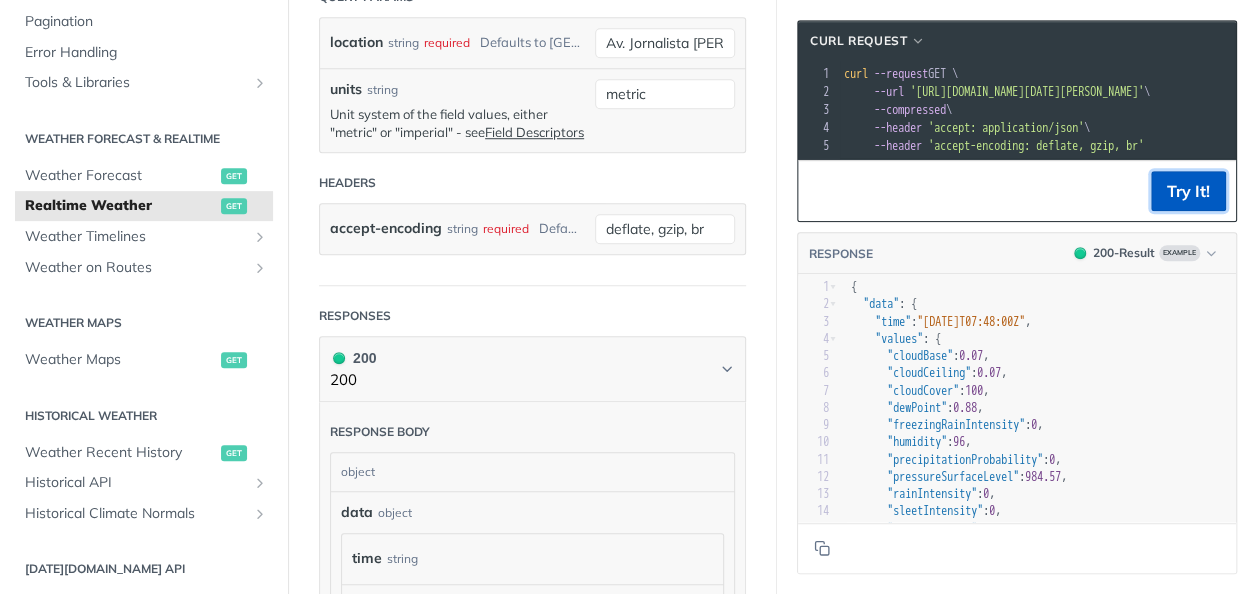 click on "Try It!" at bounding box center [1188, 191] 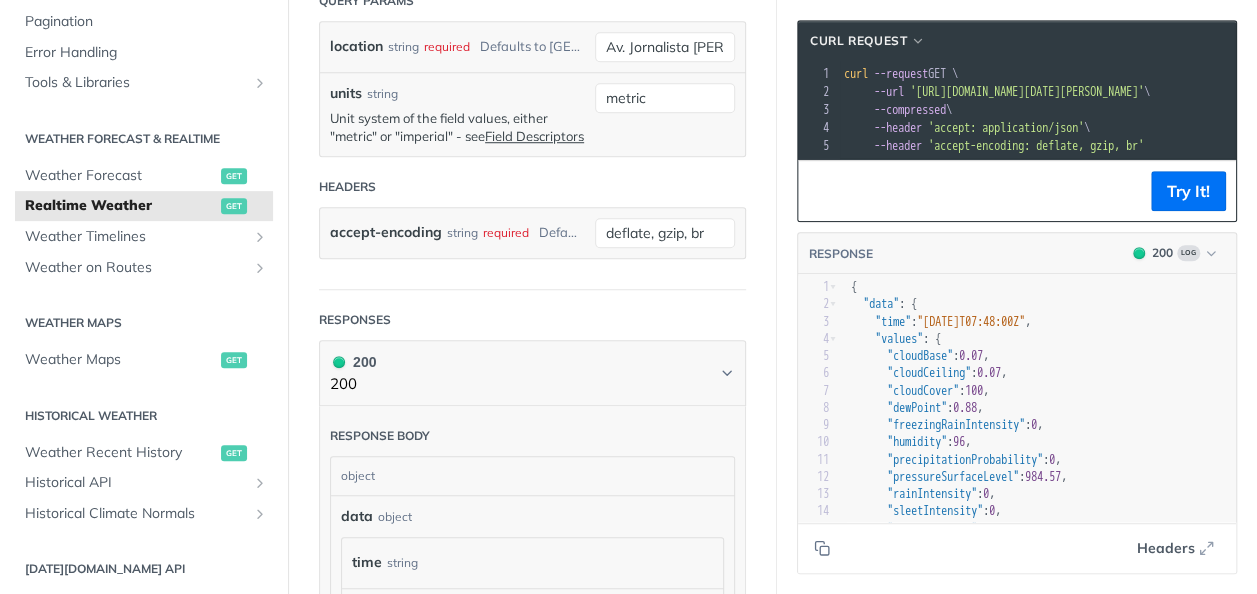 scroll, scrollTop: 703, scrollLeft: 0, axis: vertical 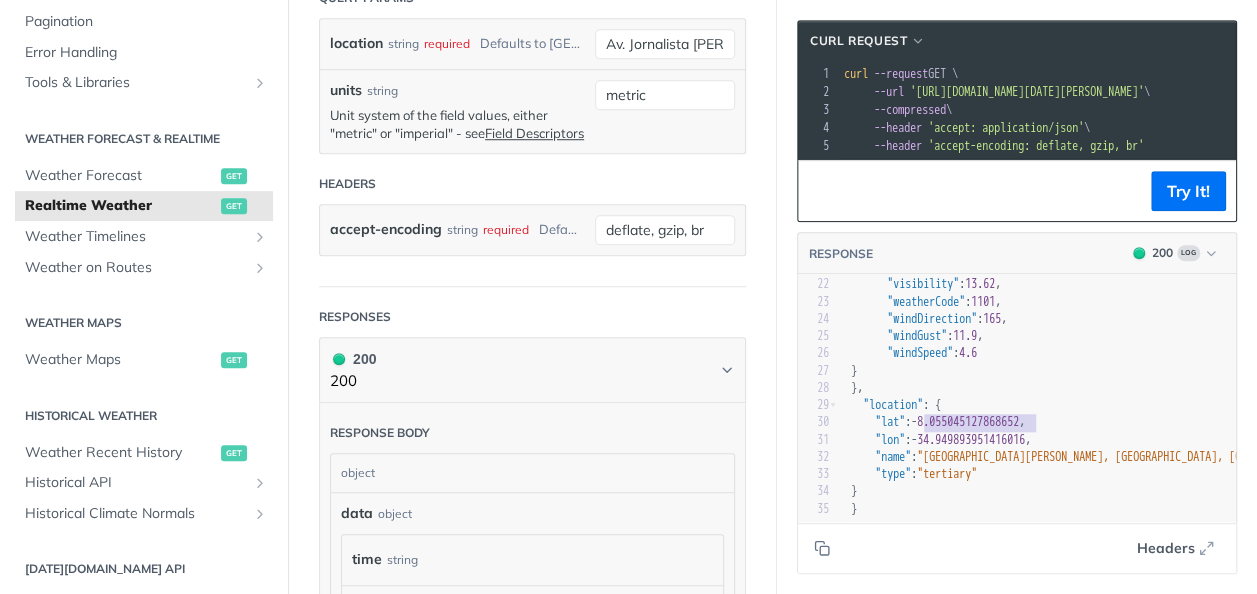 type on "-8.055045127868652" 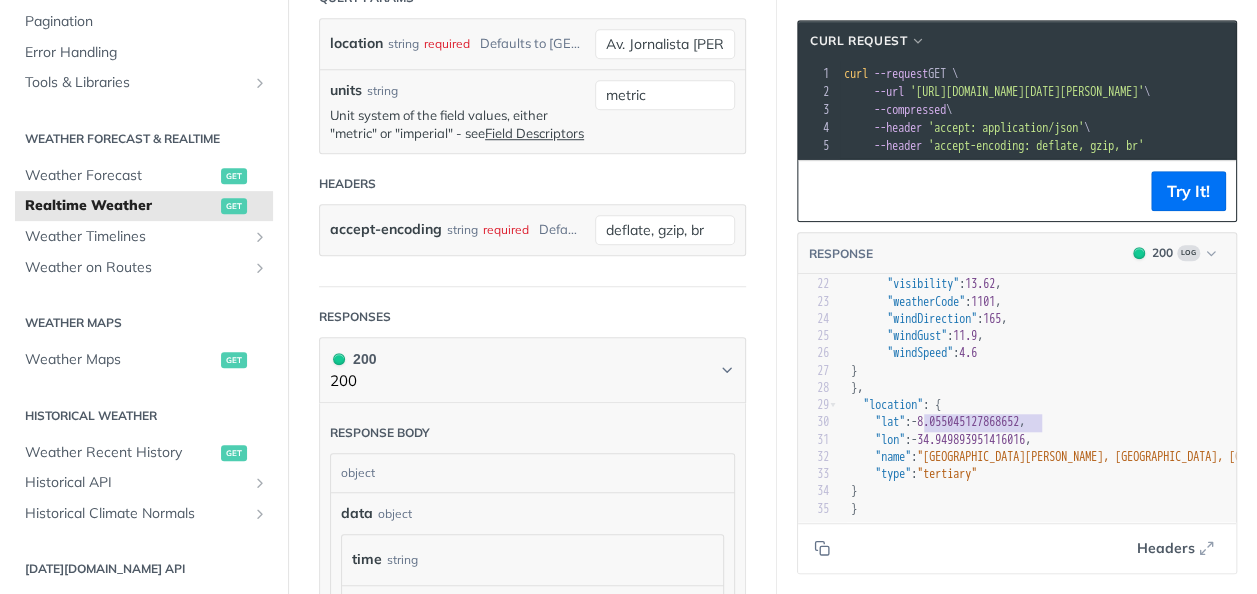 drag, startPoint x: 923, startPoint y: 404, endPoint x: 1044, endPoint y: 402, distance: 121.016525 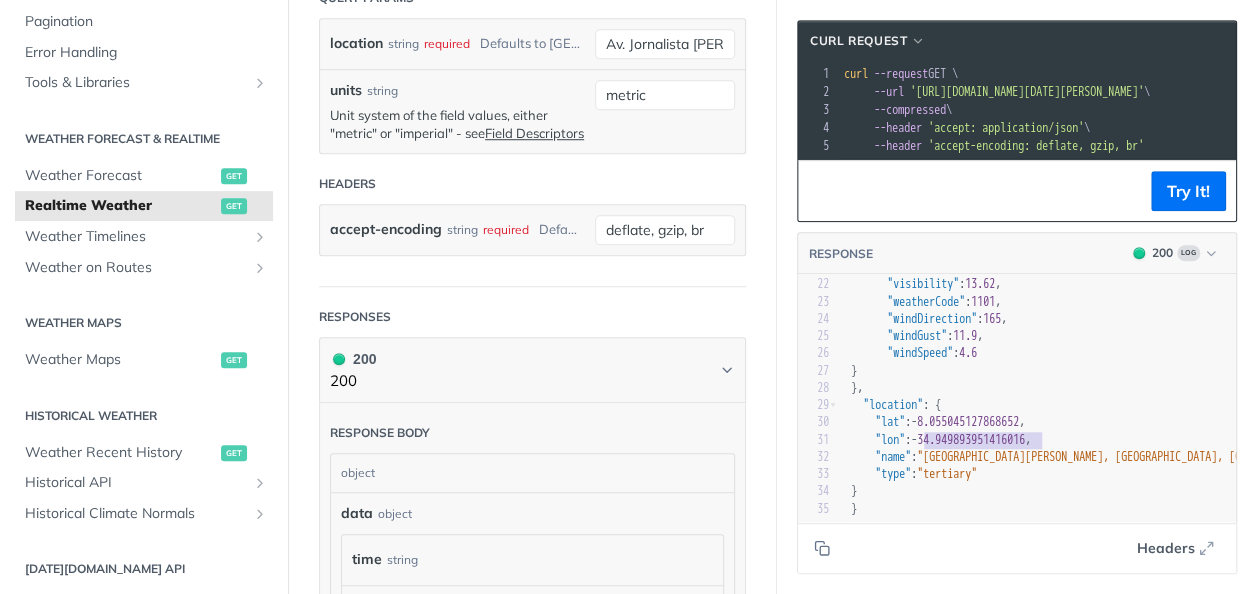type on "-34.949893951416016" 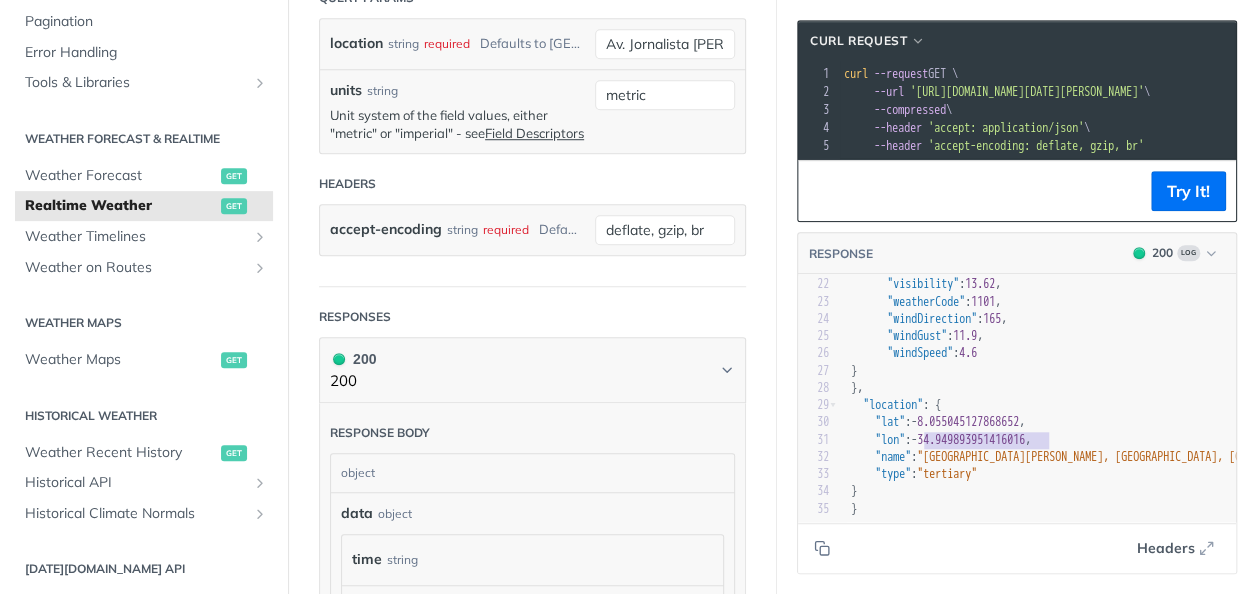 drag, startPoint x: 925, startPoint y: 423, endPoint x: 1046, endPoint y: 423, distance: 121 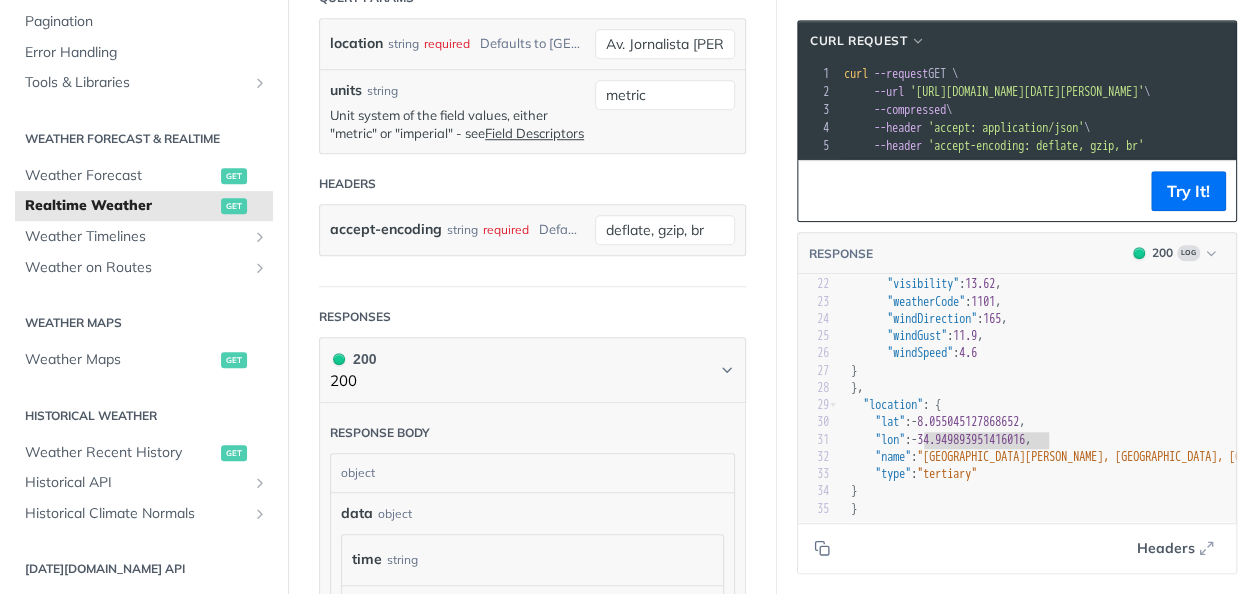 scroll, scrollTop: 210, scrollLeft: 0, axis: vertical 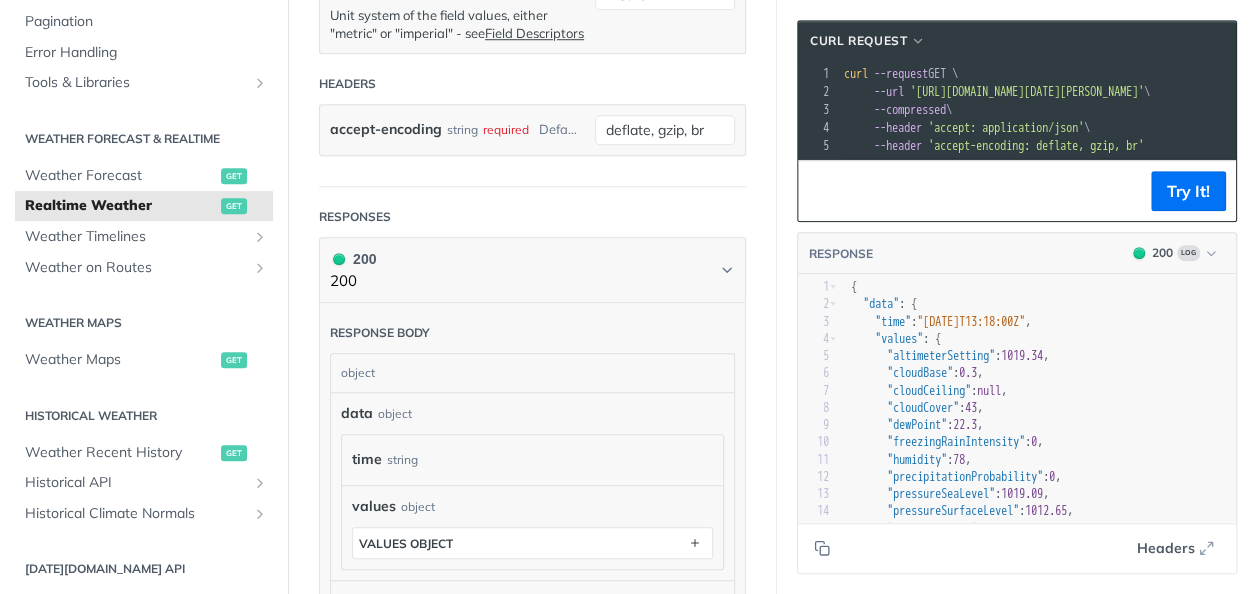 click on "cURL Request xxxxxxxxxx 1 curl   --request  GET \ 2       --url   '[URL][DOMAIN_NAME][DATE][PERSON_NAME]'  \ 3       --compressed  \ 4       --header   'accept: application/json'  \ 5       --header   'accept-encoding: deflate, gzip, br' Try It! RESPONSE 200 Log -34.949893951416016 x 1 { 2    "data" : { 3      "time" :  "[DATE]T13:18:00Z" , 4      "values" : { 5        "altimeterSetting" :  1019.34 , 6        "cloudBase" :  0.3 , 7        "cloudCeiling" :  null , 8        "cloudCover" :  43 , 9        "dewPoint" :  22.3 , 10        "freezingRainIntensity" :  0 , 11        "humidity" :  78 , 12        "precipitationProbability" :  0 , 13        "pressureSeaLevel" :  1019.09 , 14        "pressureSurfaceLevel" :  1012.65 , 15        "rainIntensity" :  0 , 16        "sleetIntensity" :  0 , 17        "snowIntensity" :  0 , 18        "temperature" :  26.5 , 19        :  , 2" at bounding box center (1017, 297) 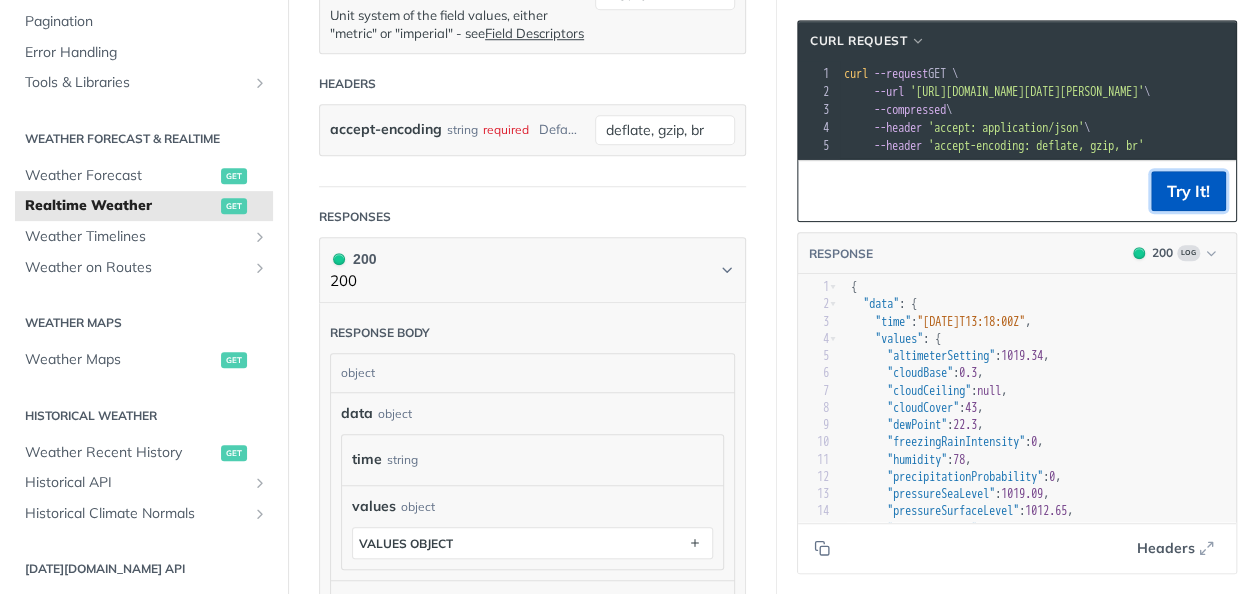 click on "Try It!" at bounding box center (1188, 191) 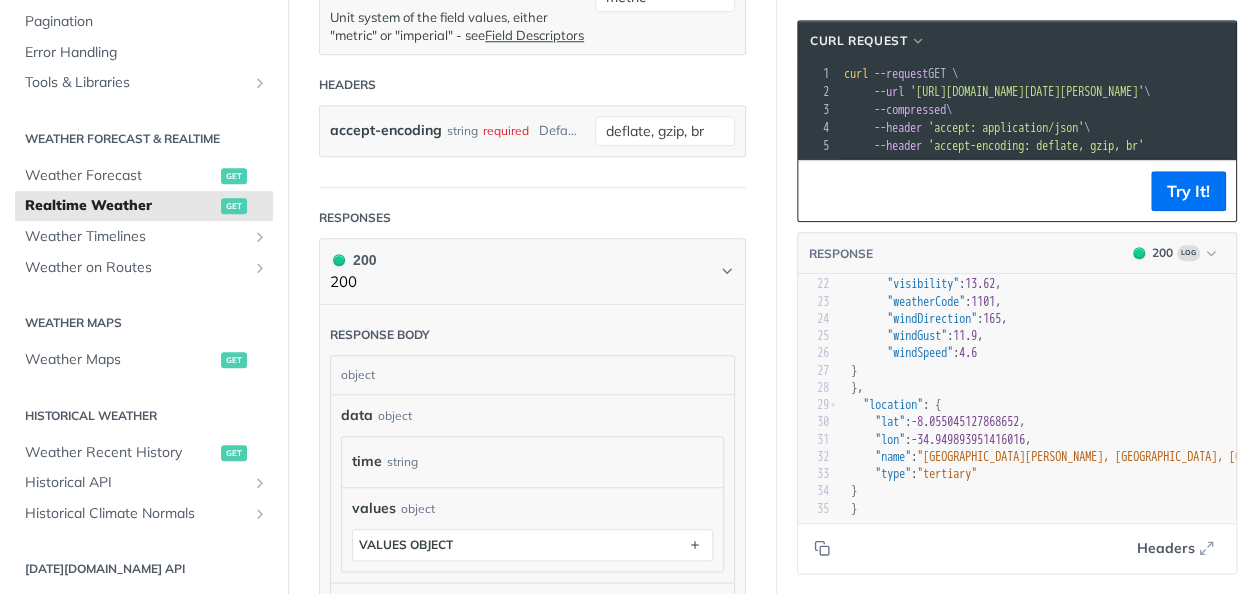 scroll, scrollTop: 179, scrollLeft: 0, axis: vertical 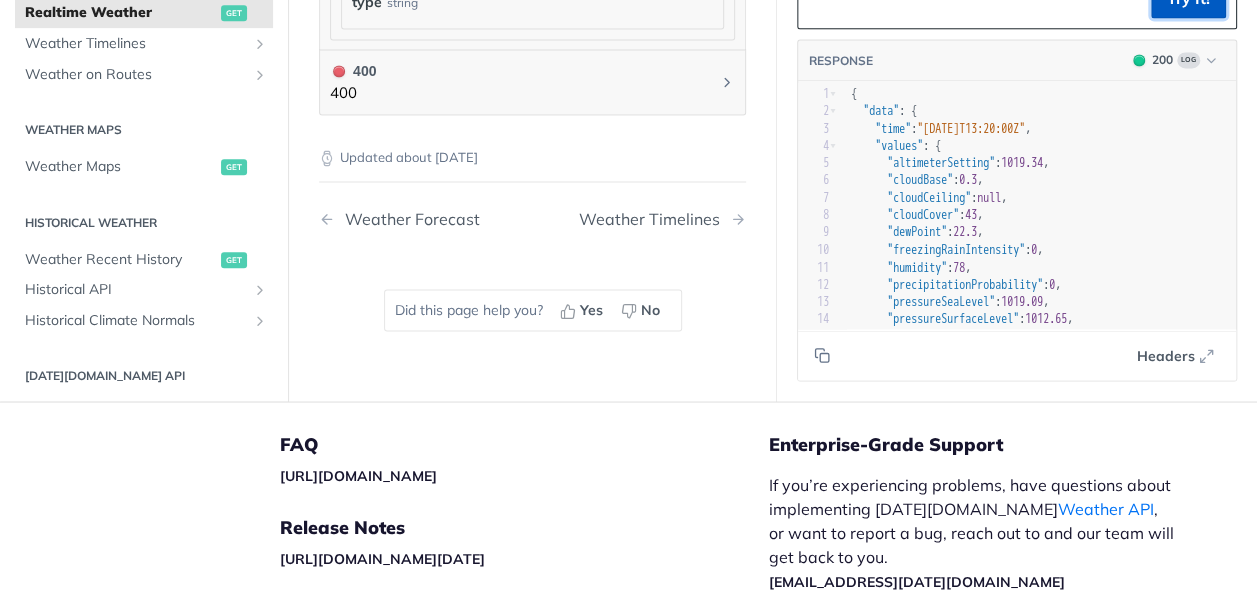 click on "Try It!" at bounding box center [1188, -2] 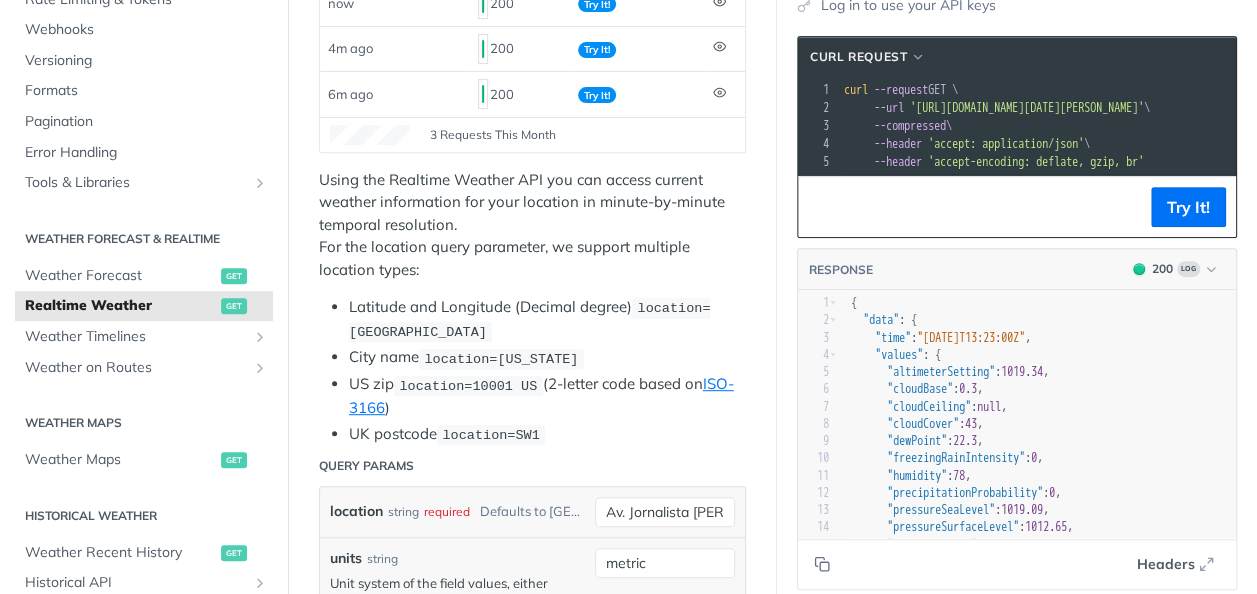 scroll, scrollTop: 400, scrollLeft: 0, axis: vertical 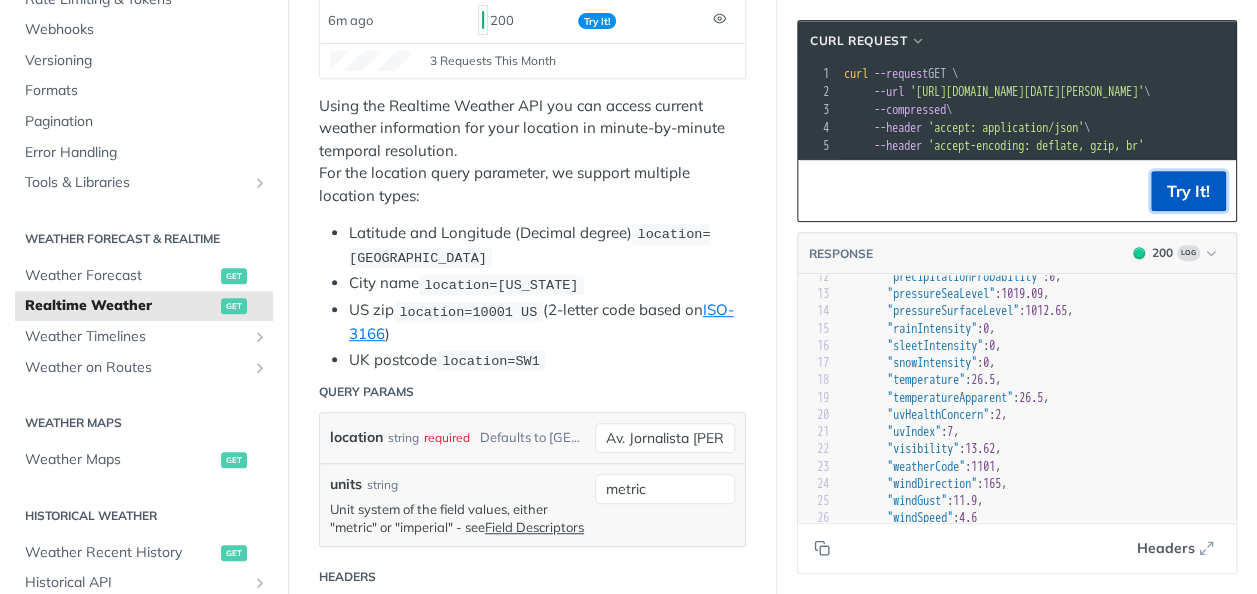 click on "Try It!" at bounding box center (1188, 191) 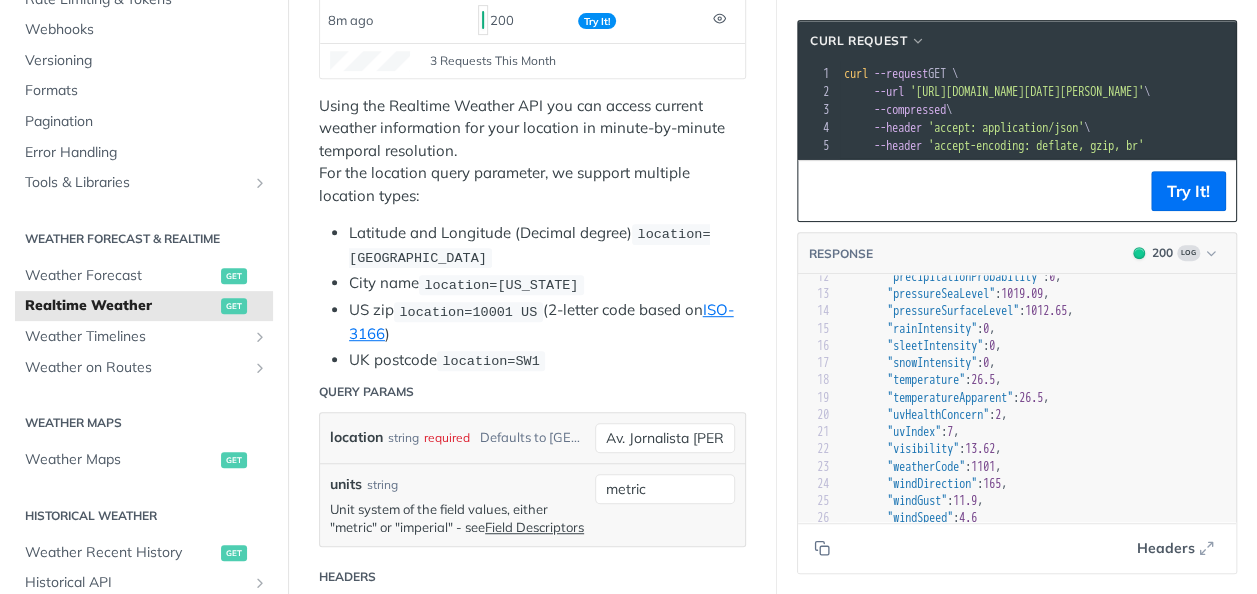 scroll, scrollTop: 0, scrollLeft: 453, axis: horizontal 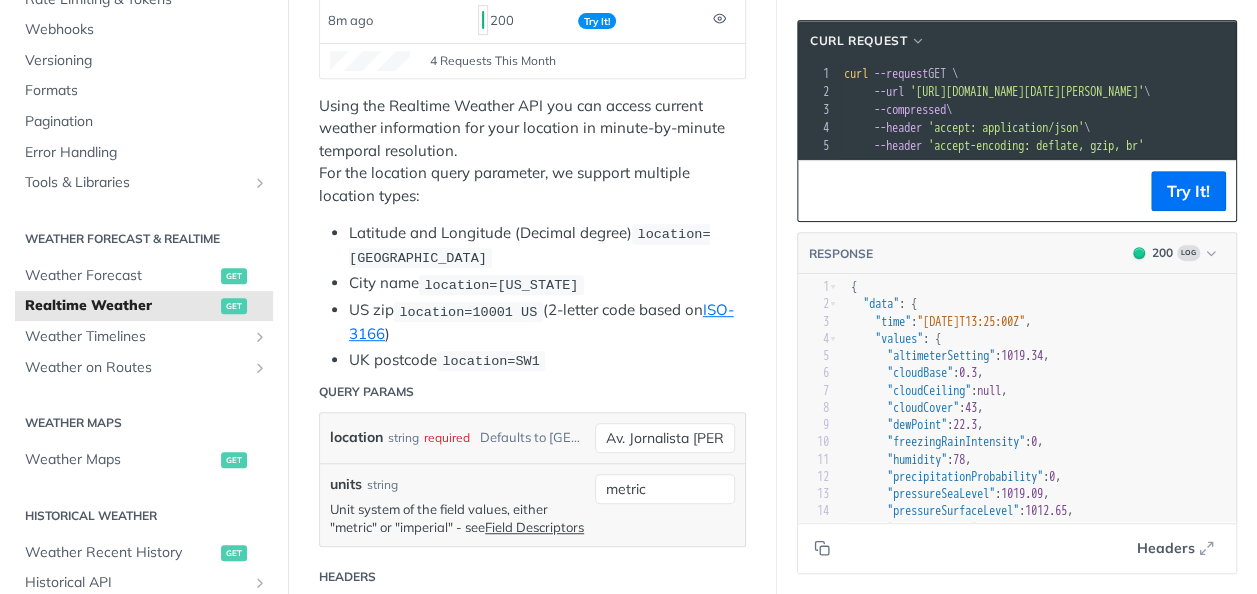 click on "Latitude and Longitude (Decimal degree)  location=[GEOGRAPHIC_DATA]
City name  location=[US_STATE]
[GEOGRAPHIC_DATA] zip  location=10001 [GEOGRAPHIC_DATA]  (2-letter code based on  ISO-3166 )
UK postcode  location=SW1" at bounding box center (532, 297) 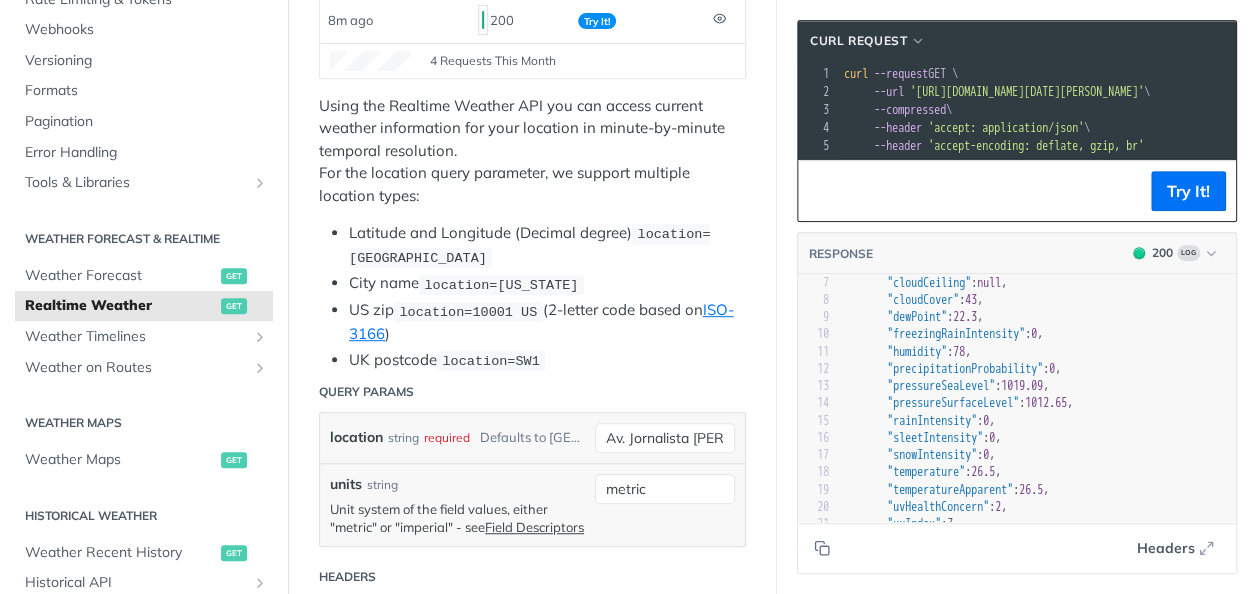 scroll, scrollTop: 200, scrollLeft: 0, axis: vertical 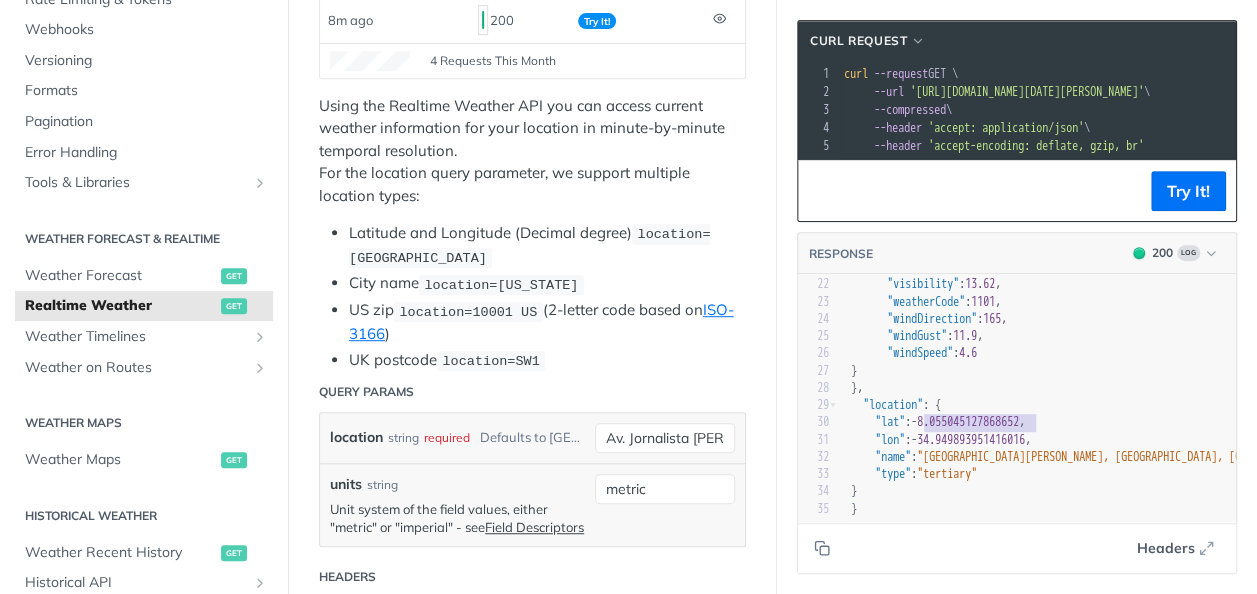 type on "-8.055045127868652" 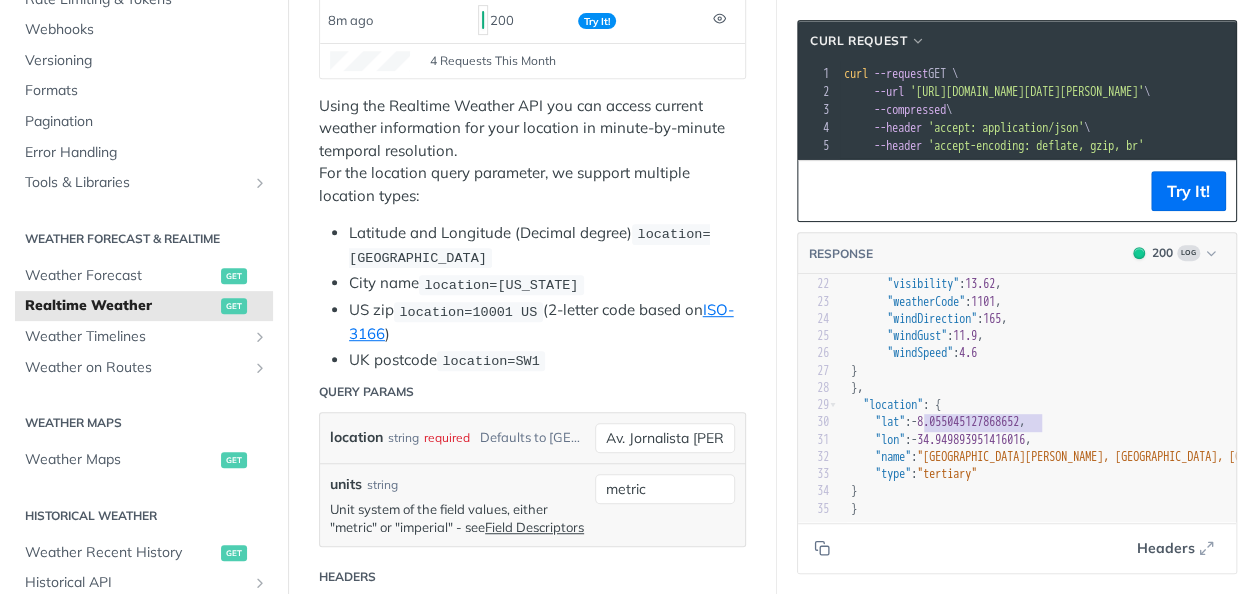drag, startPoint x: 922, startPoint y: 406, endPoint x: 1043, endPoint y: 410, distance: 121.0661 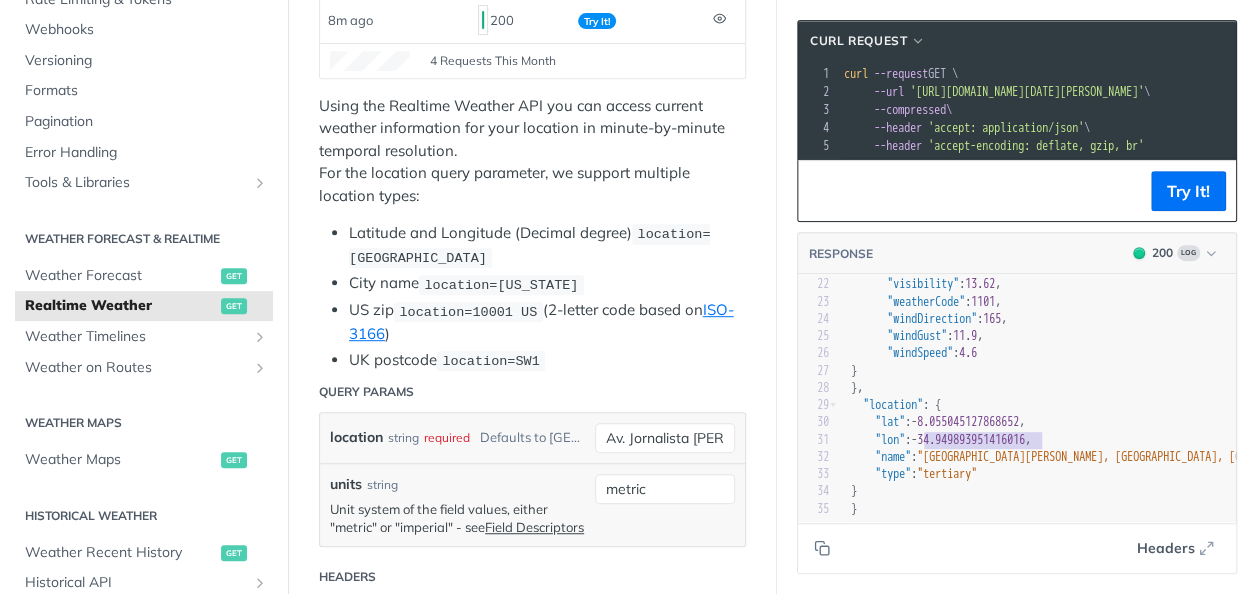 type on "-34.949893951416016" 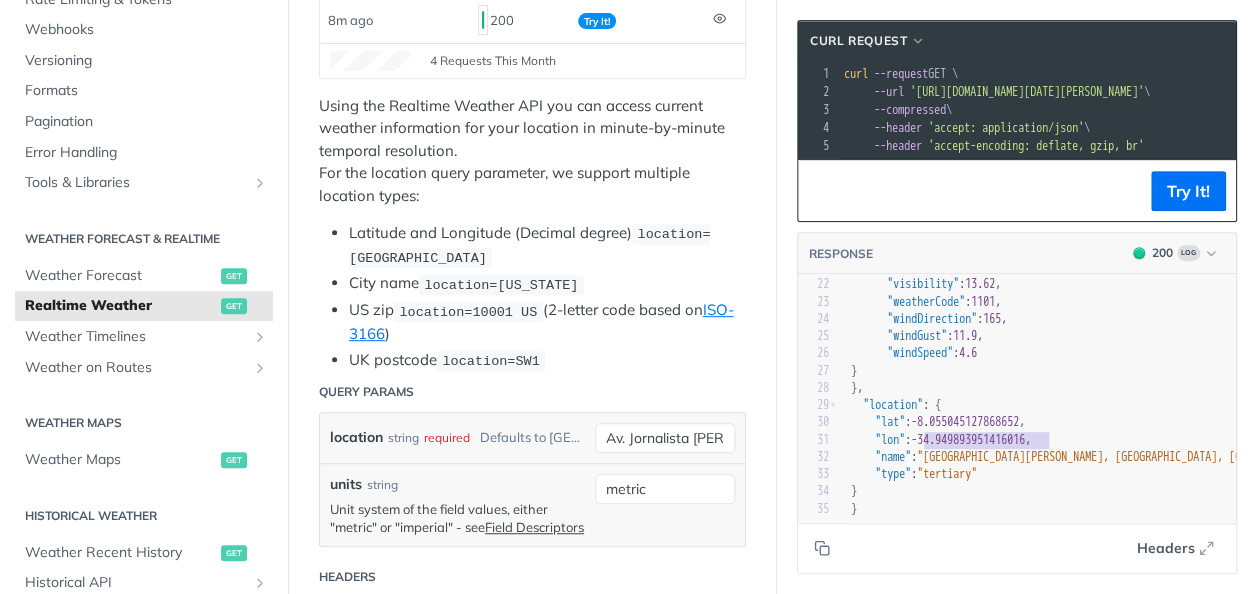 drag, startPoint x: 922, startPoint y: 427, endPoint x: 1046, endPoint y: 424, distance: 124.036285 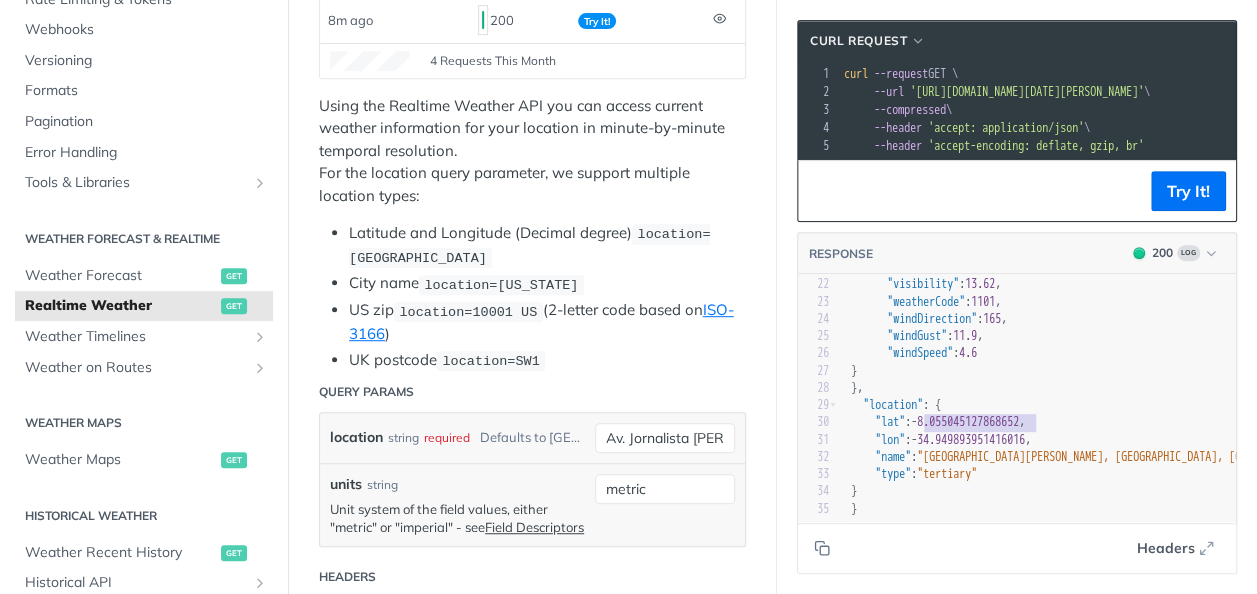 type on "-8.055045127868652" 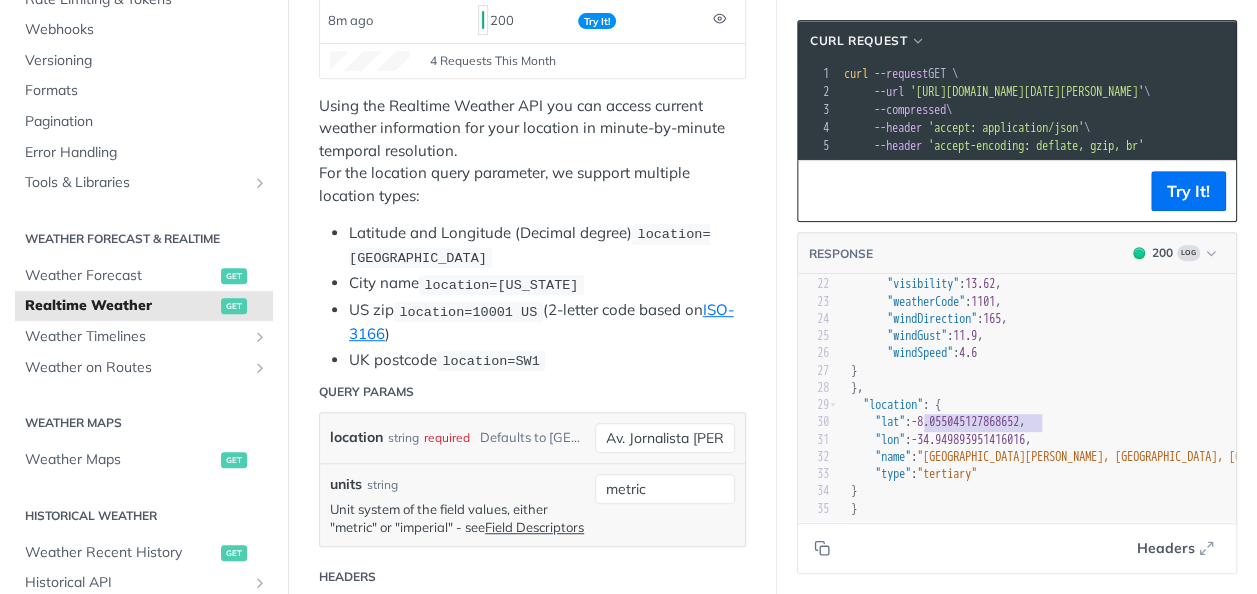 drag, startPoint x: 922, startPoint y: 413, endPoint x: 1040, endPoint y: 407, distance: 118.15244 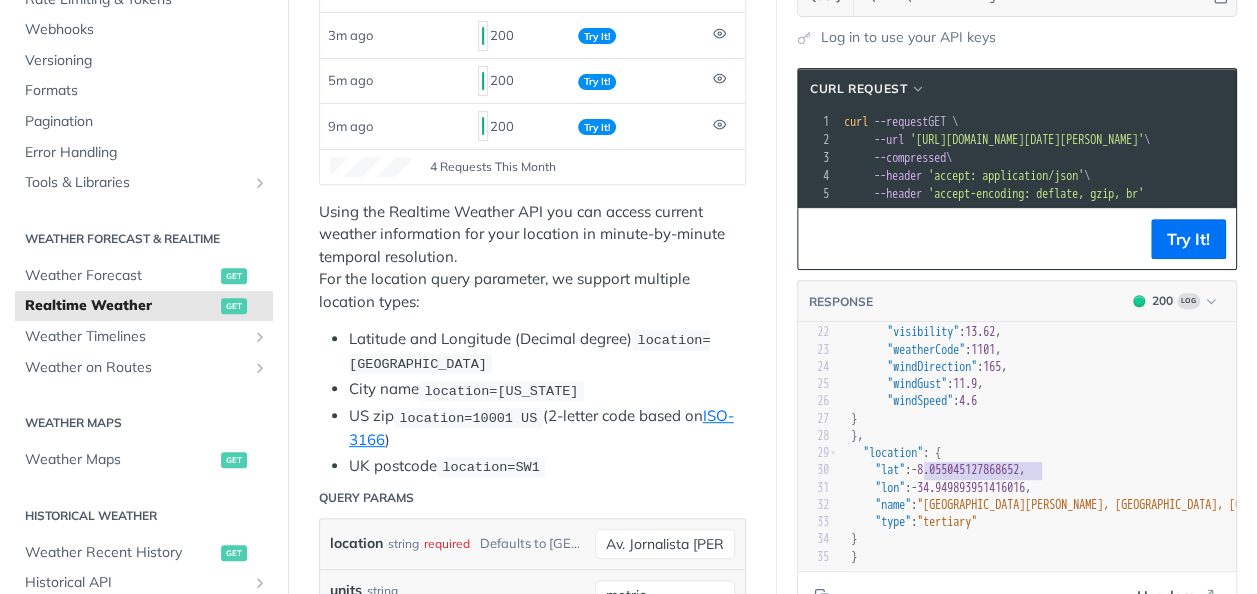 scroll, scrollTop: 400, scrollLeft: 0, axis: vertical 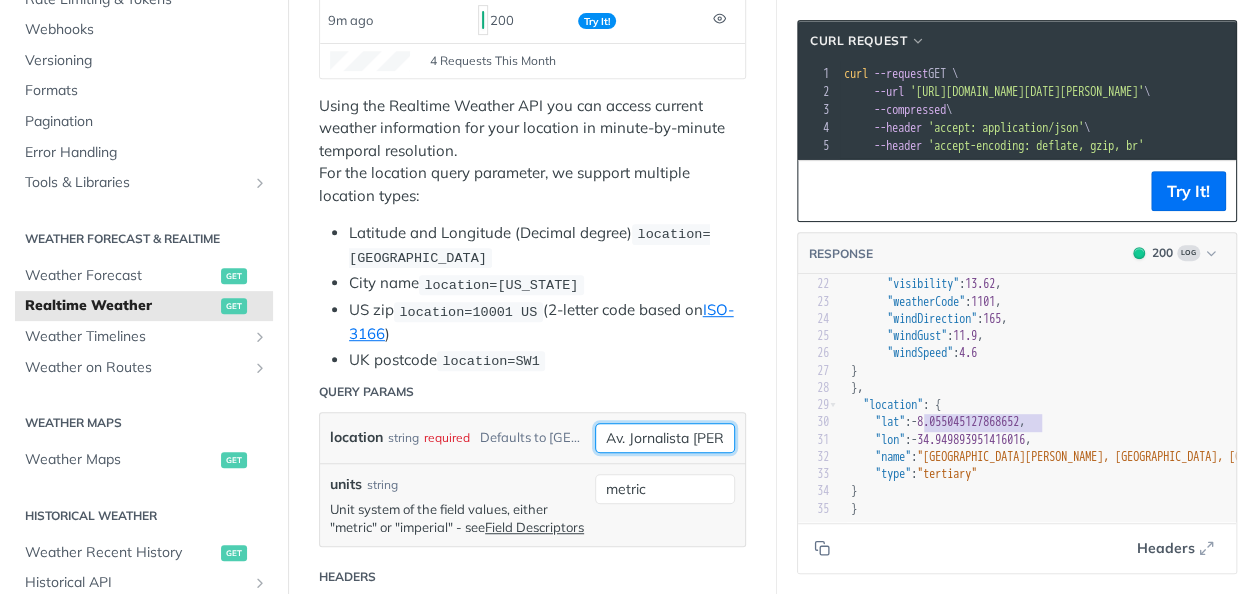 click on "Av. Jornalista [PERSON_NAME] 50740 ([GEOGRAPHIC_DATA]) 560" at bounding box center [665, 438] 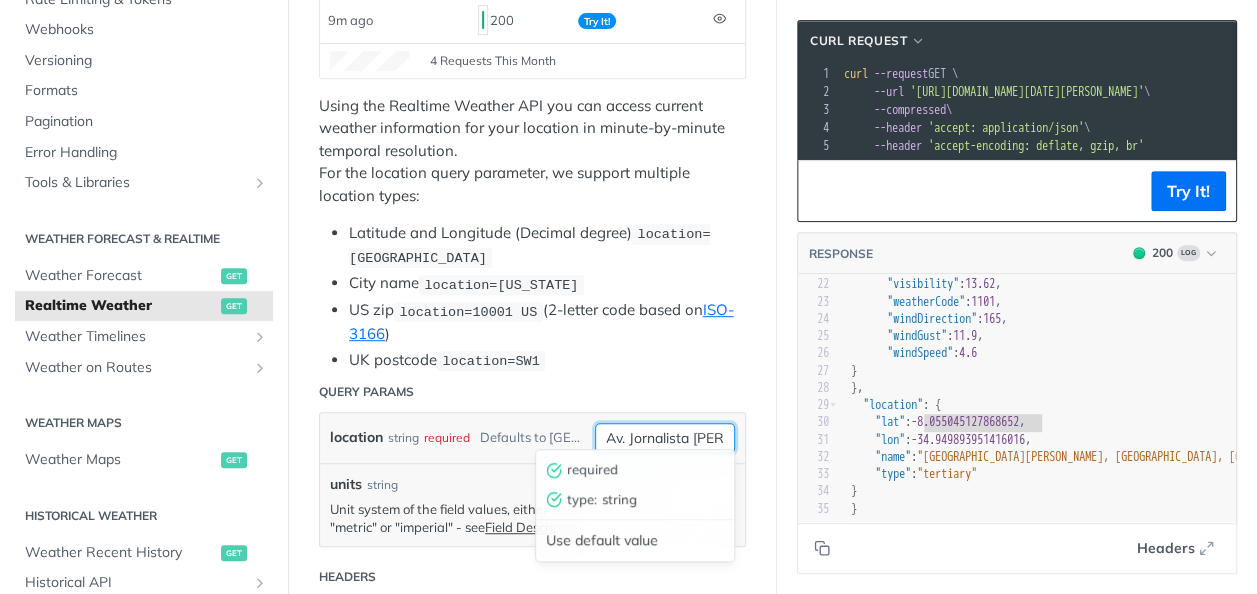 click on "Av. Jornalista [PERSON_NAME] 50740 ([GEOGRAPHIC_DATA]) 560" at bounding box center (665, 438) 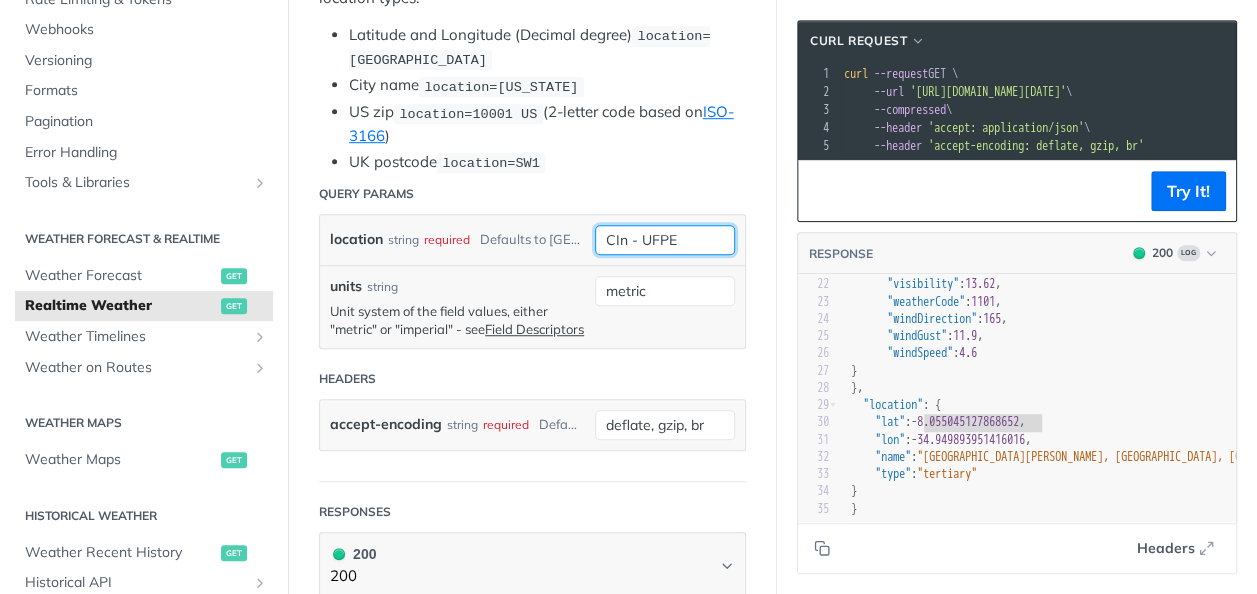 scroll, scrollTop: 600, scrollLeft: 0, axis: vertical 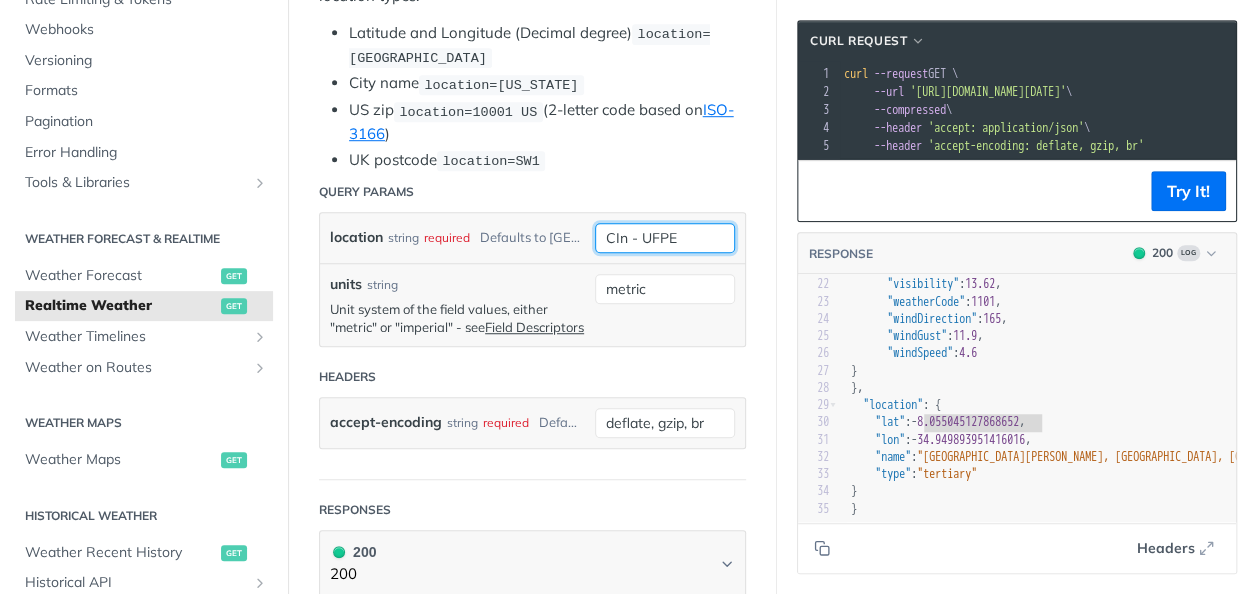 type on "CIn - UFPE" 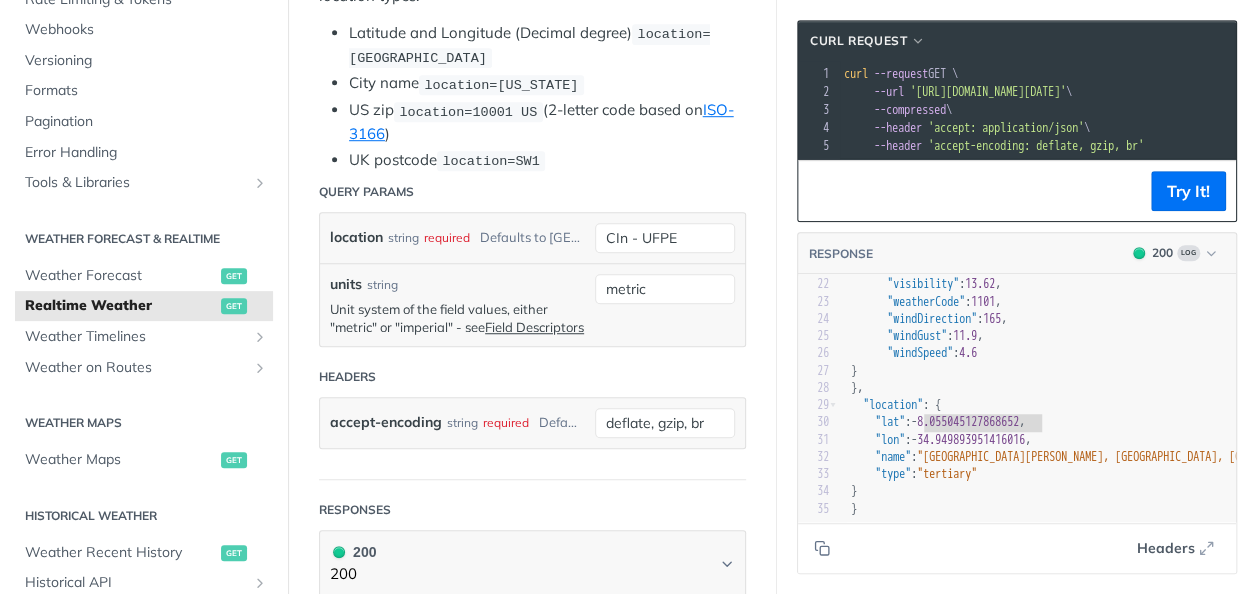 click on "metric" at bounding box center (665, 305) 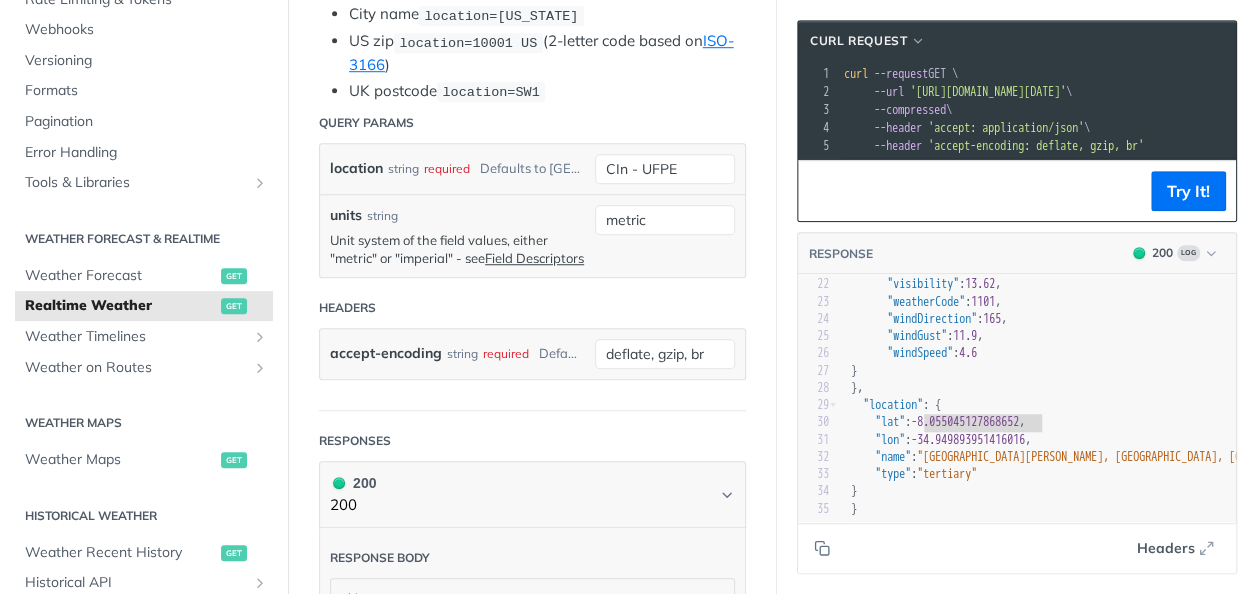 scroll, scrollTop: 700, scrollLeft: 0, axis: vertical 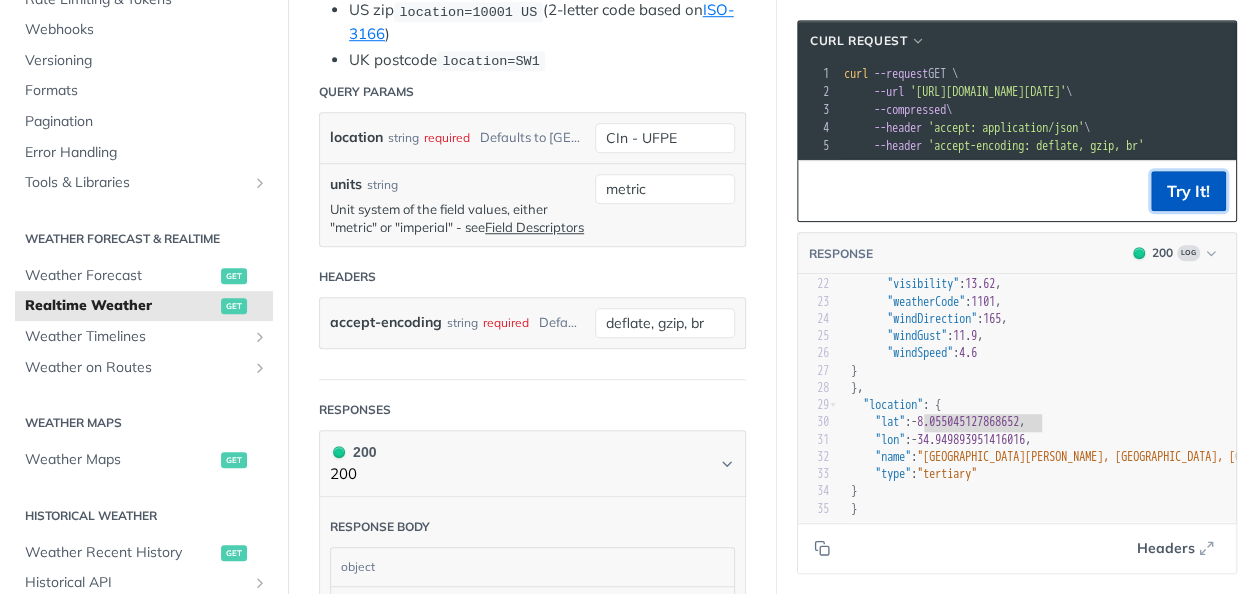 click on "Try It!" at bounding box center [1188, 191] 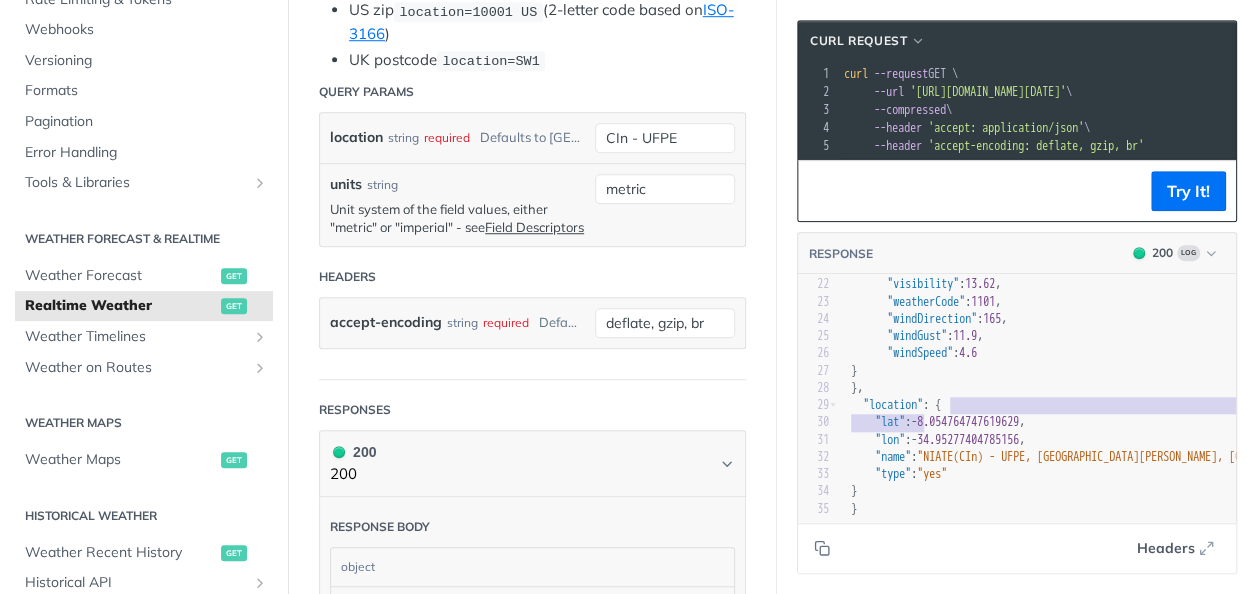 type on "-8.05476474761962" 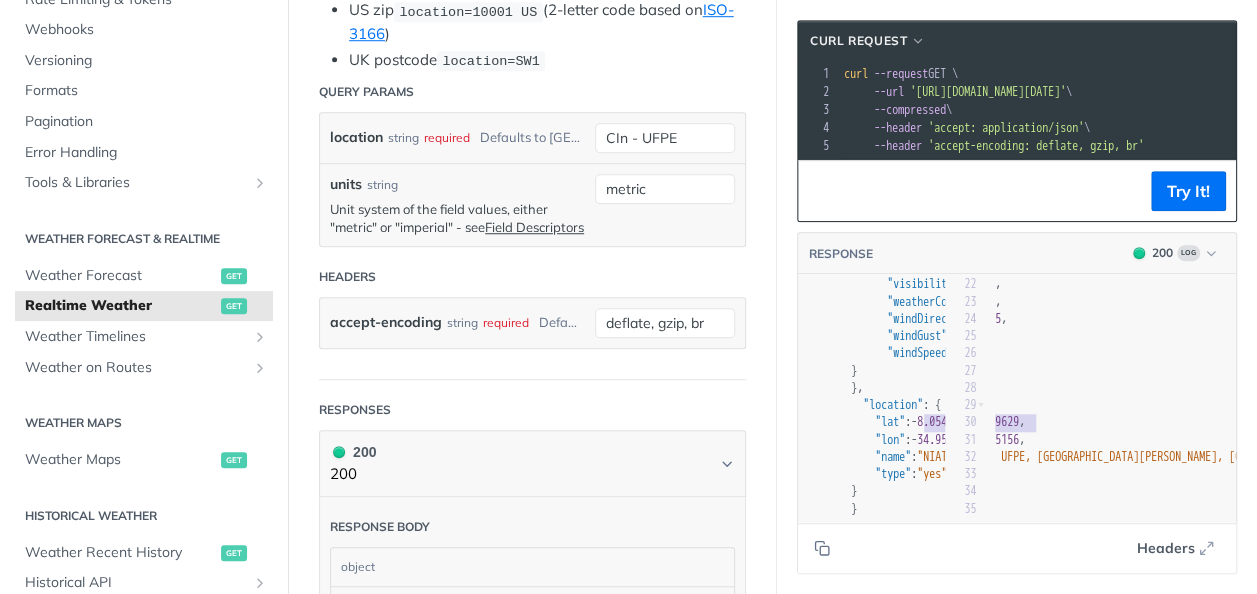 scroll, scrollTop: 0, scrollLeft: 460, axis: horizontal 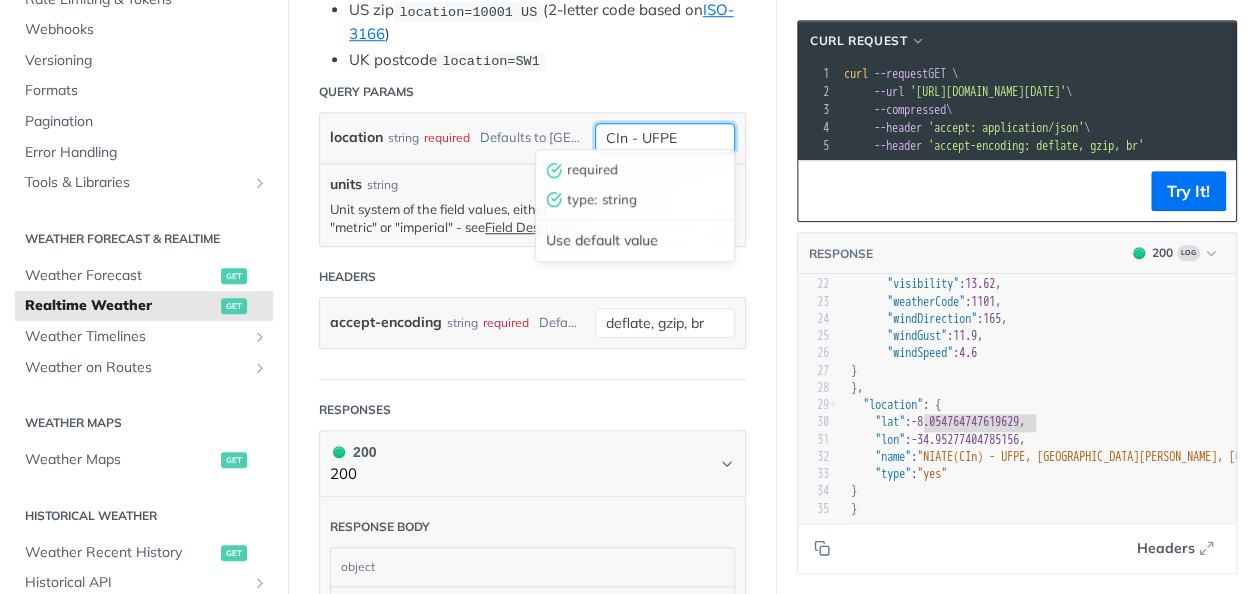 click on "CIn - UFPE" at bounding box center [665, 138] 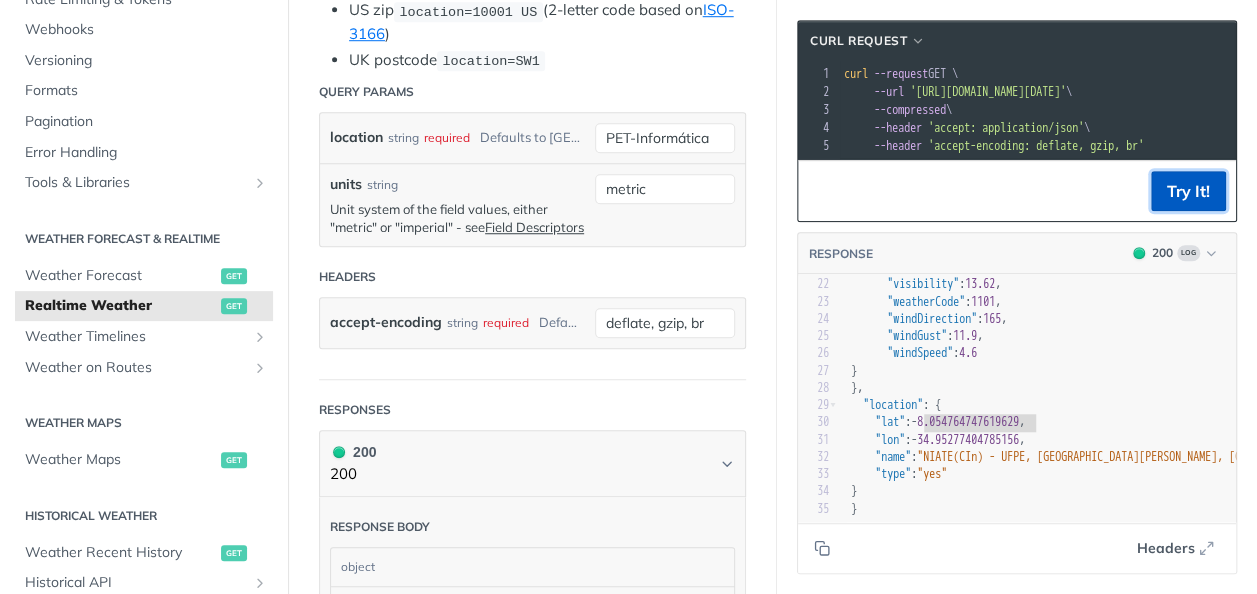click on "Try It!" at bounding box center [1188, 191] 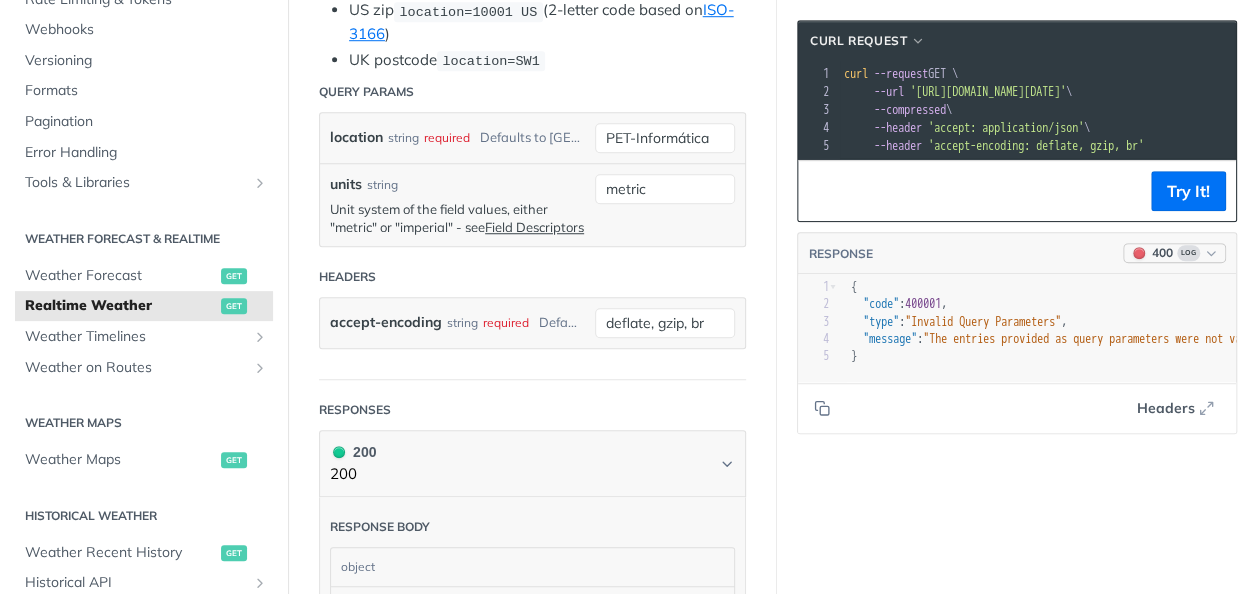 scroll, scrollTop: 0, scrollLeft: 0, axis: both 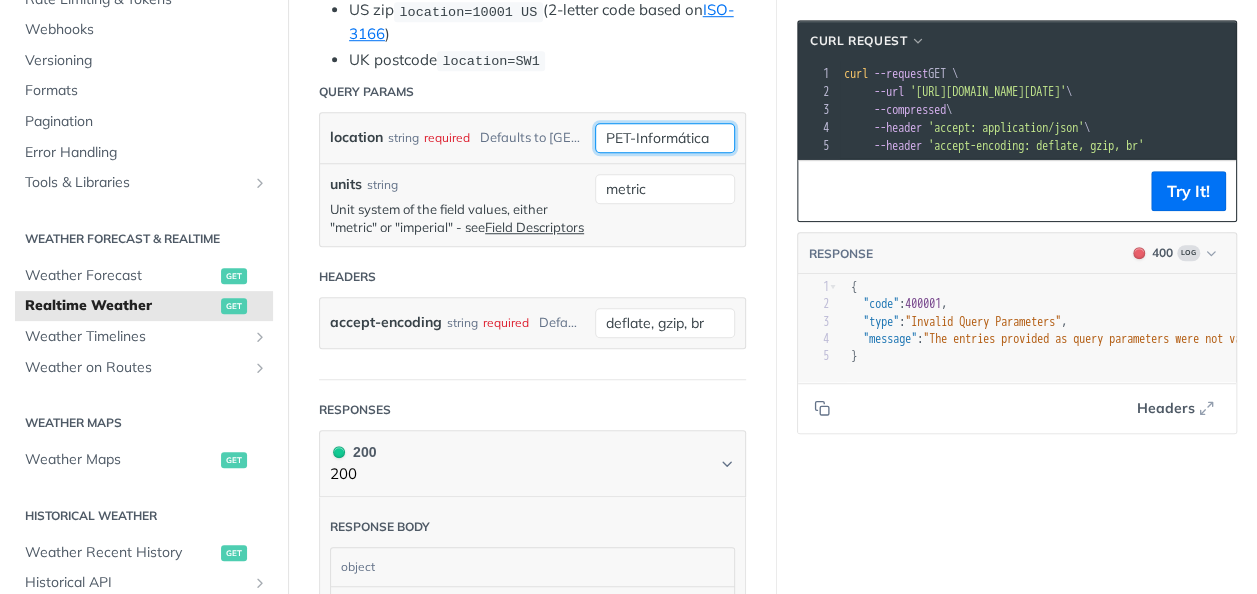 click on "PET-Informática" at bounding box center [665, 138] 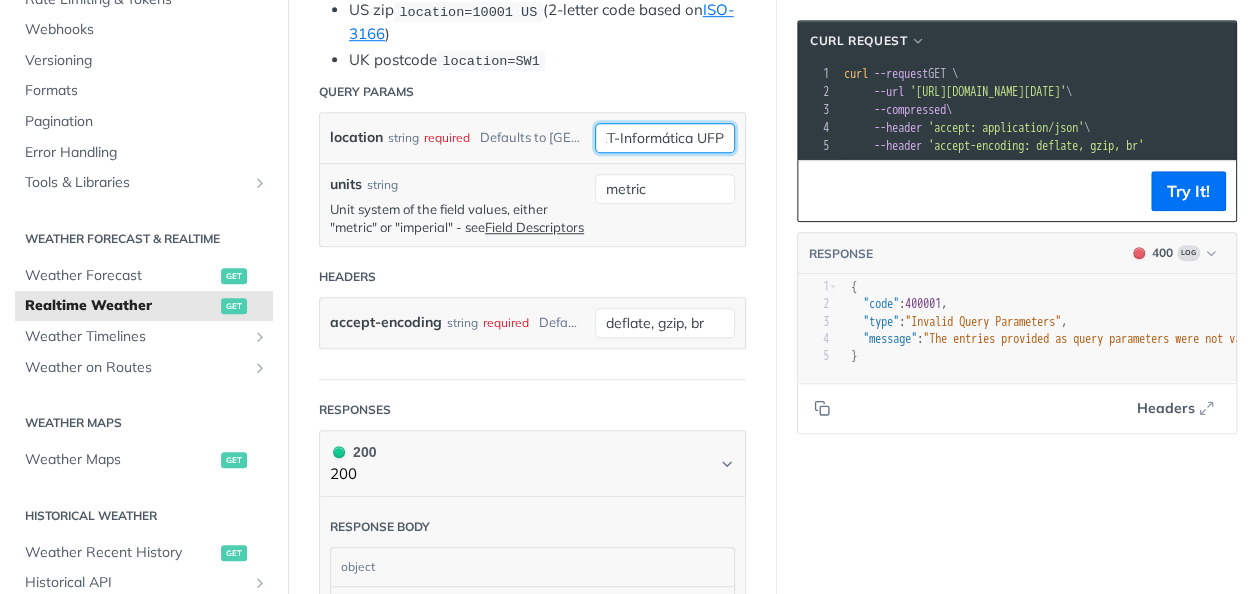 scroll, scrollTop: 0, scrollLeft: 25, axis: horizontal 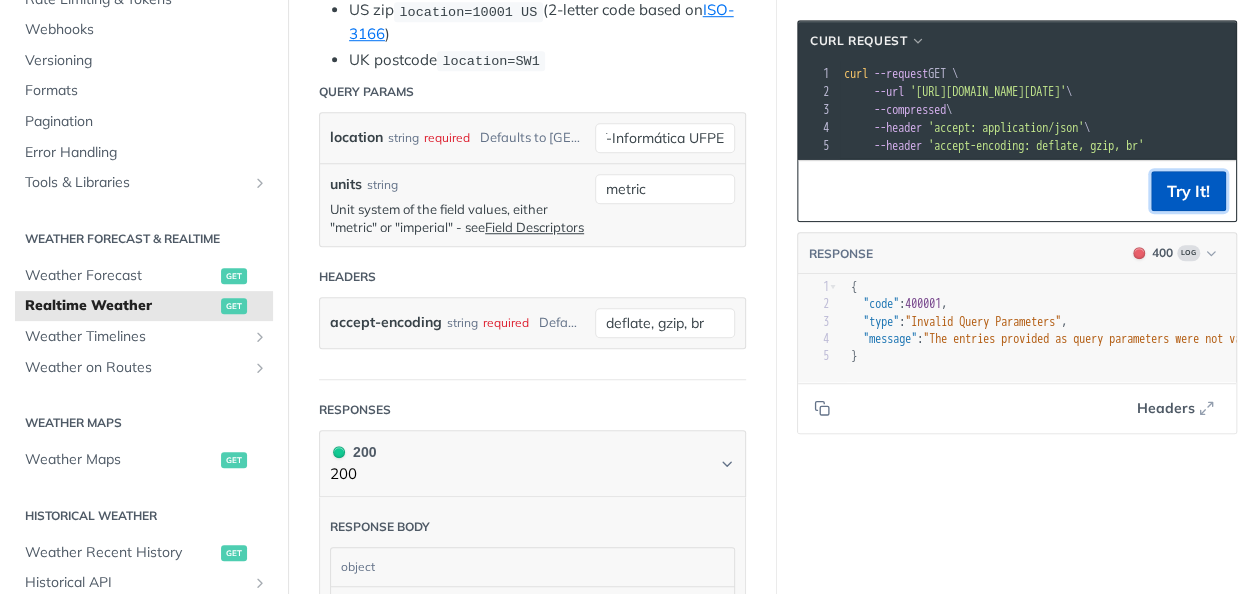 click on "Try It!" at bounding box center (1188, 191) 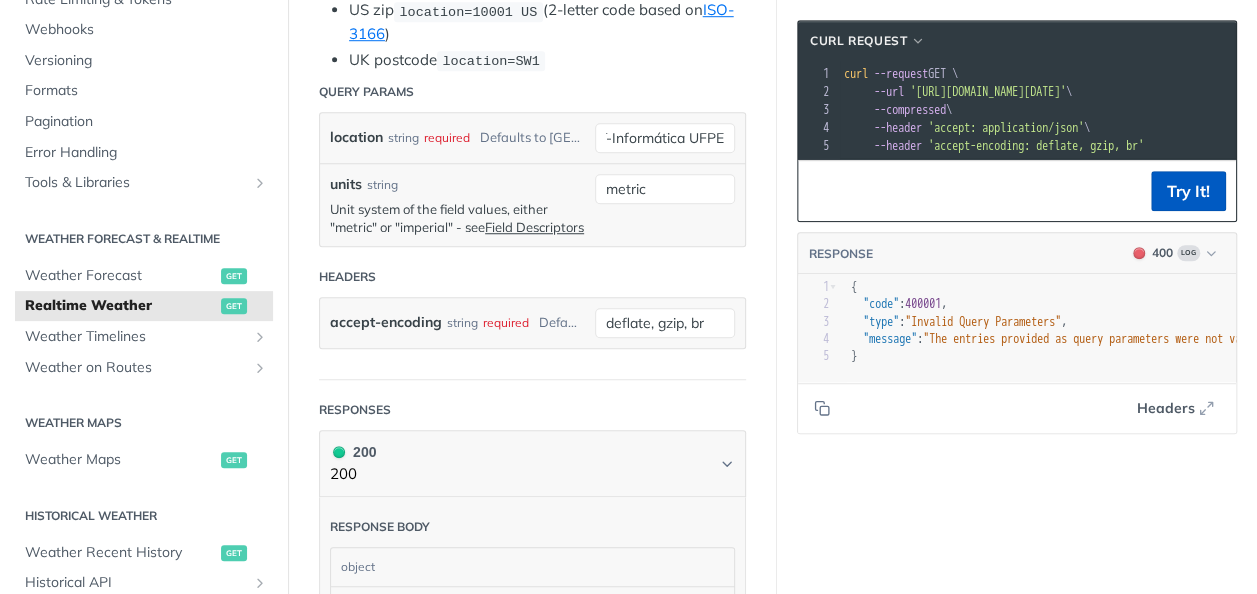 scroll, scrollTop: 0, scrollLeft: 0, axis: both 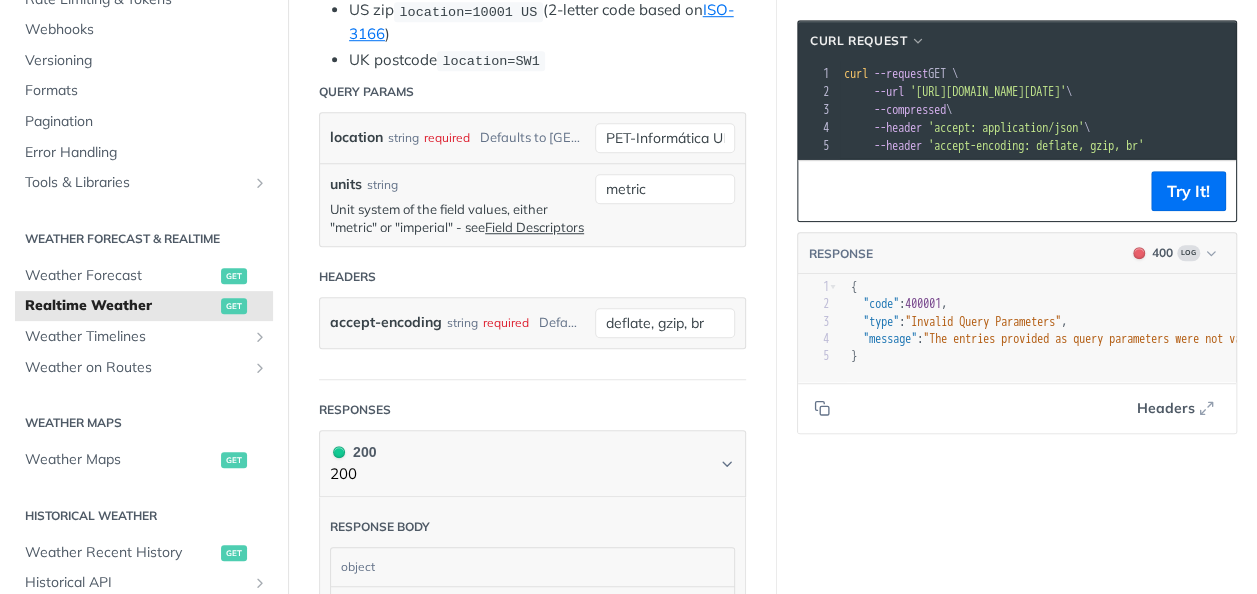click on "location string required Defaults to [GEOGRAPHIC_DATA] PET-Informática UFPE" at bounding box center (532, 138) 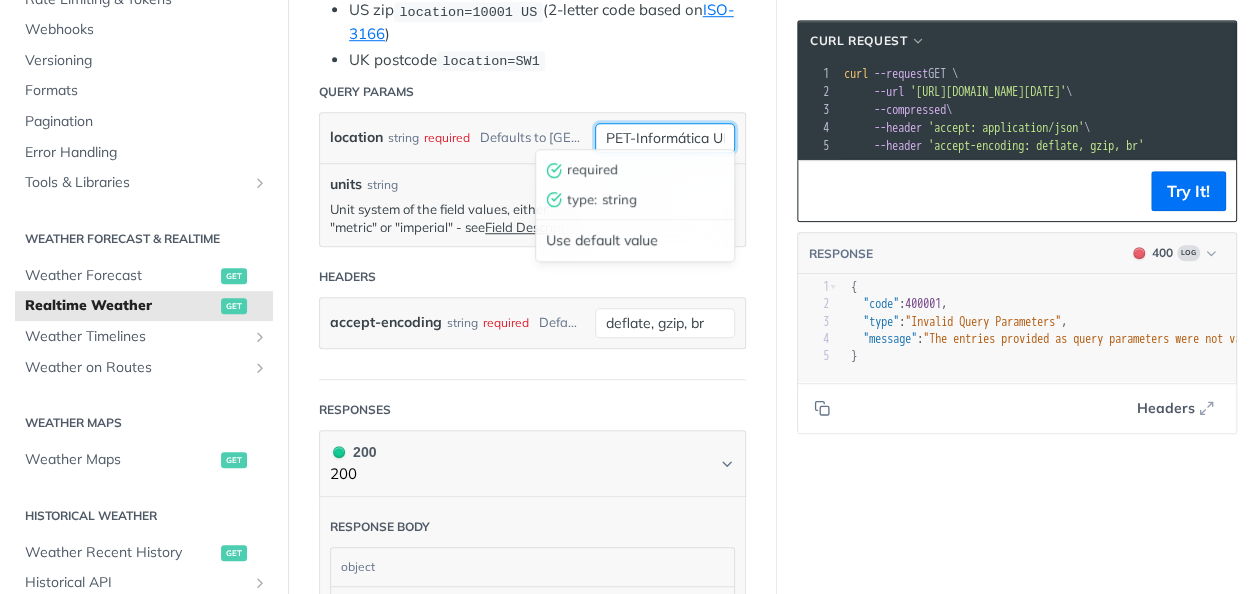 click on "PET-Informática UFPE" at bounding box center [665, 138] 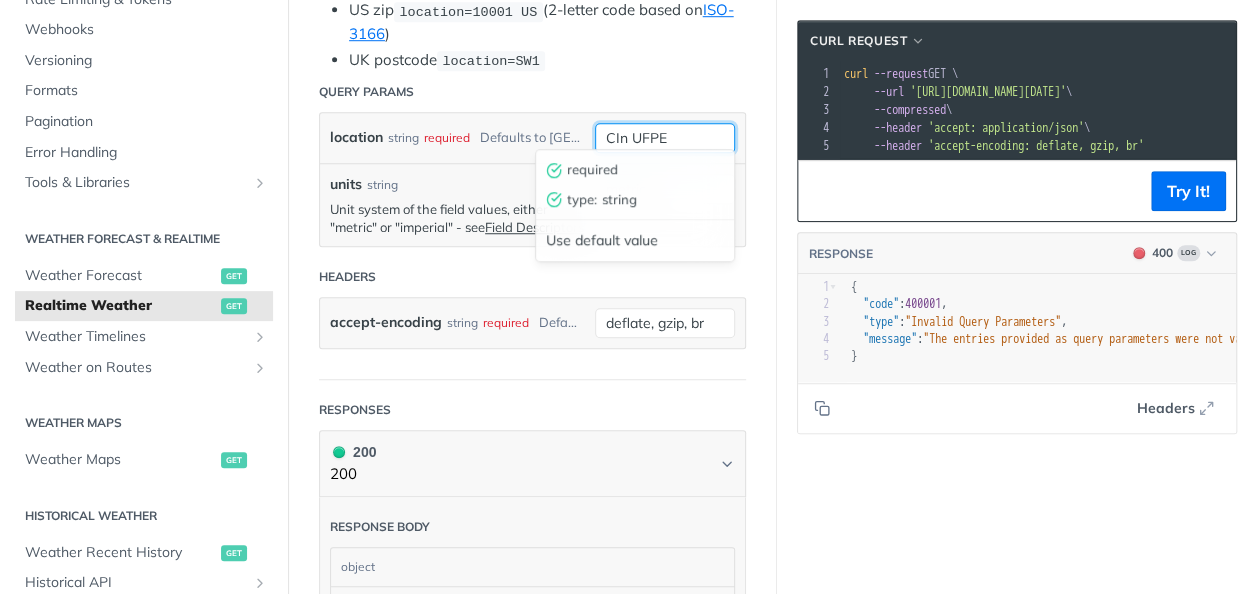 type on "CIn UFPE" 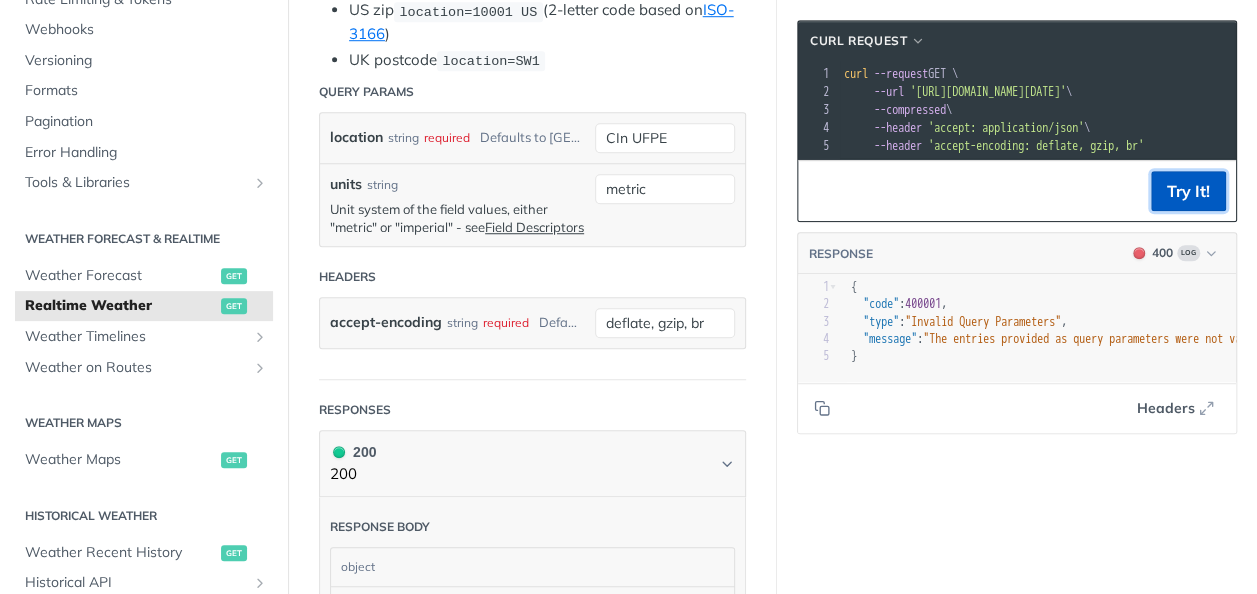 click on "Try It!" at bounding box center [1188, 191] 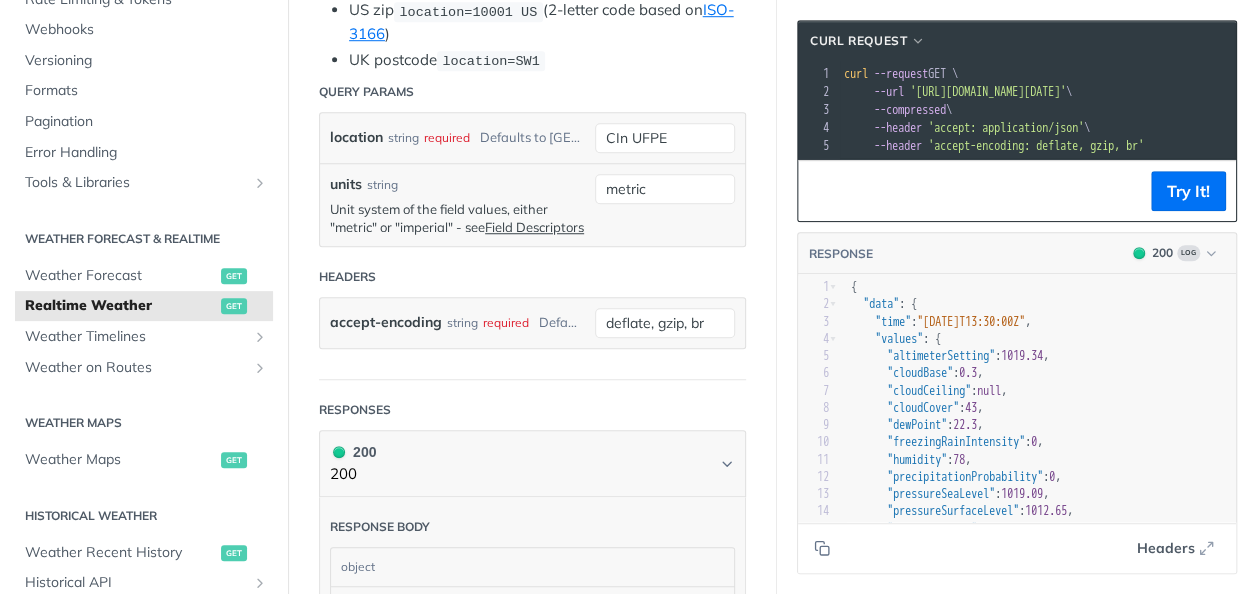 scroll, scrollTop: 366, scrollLeft: 0, axis: vertical 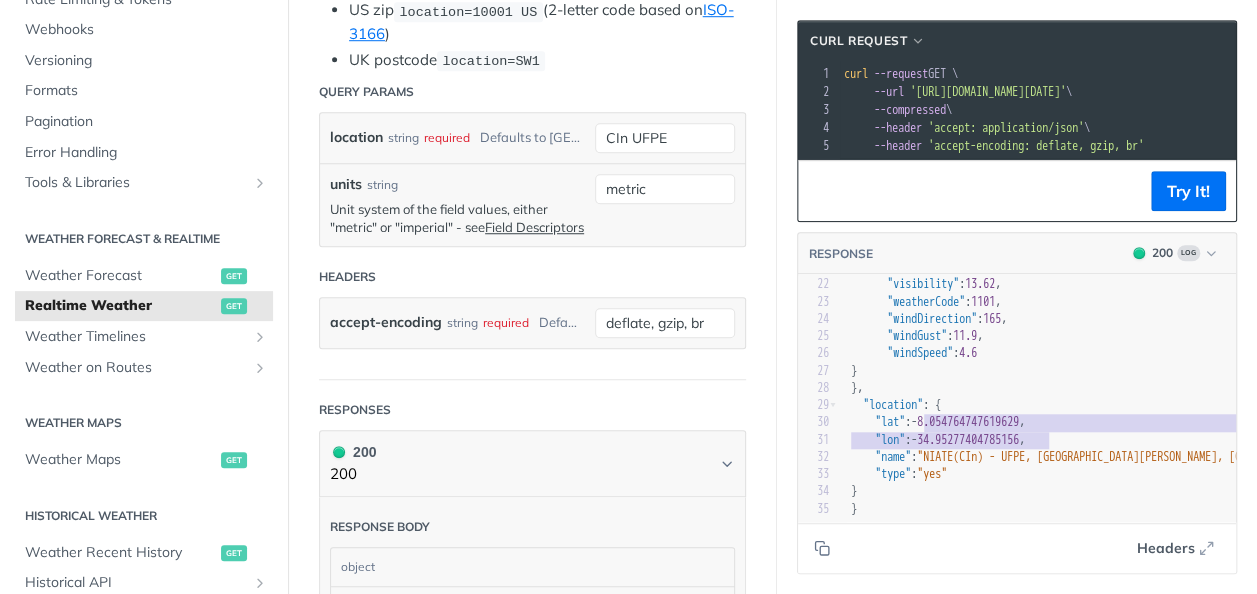 type on "-8.054764747619629,
"lon": -34.95277404785156" 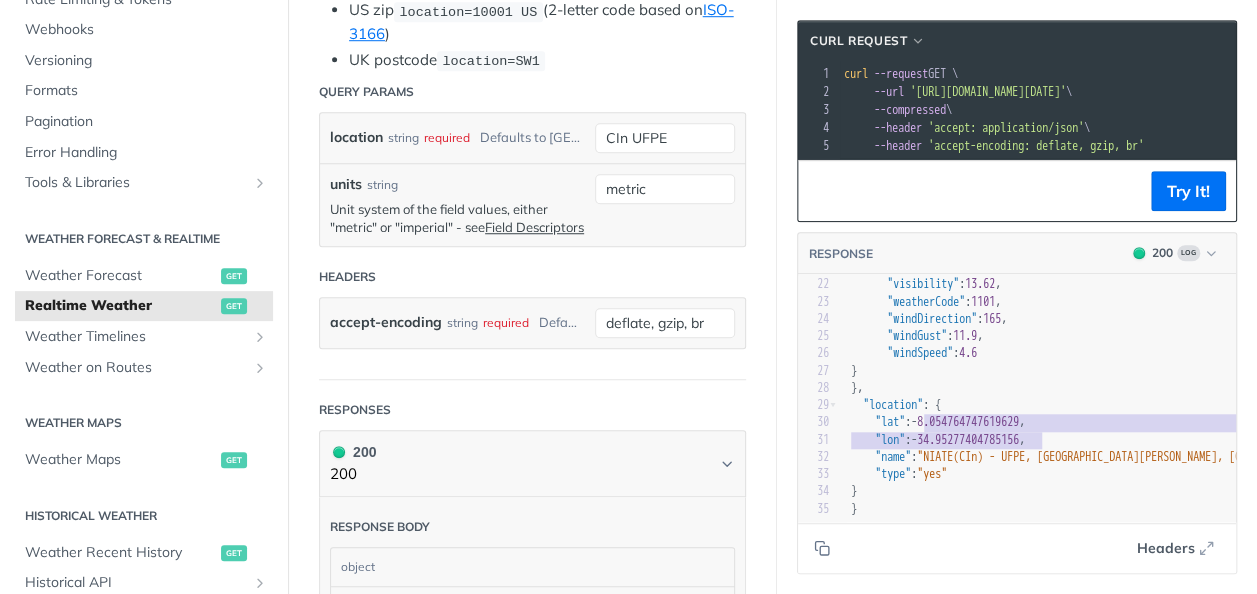 drag, startPoint x: 926, startPoint y: 411, endPoint x: 1040, endPoint y: 418, distance: 114.21471 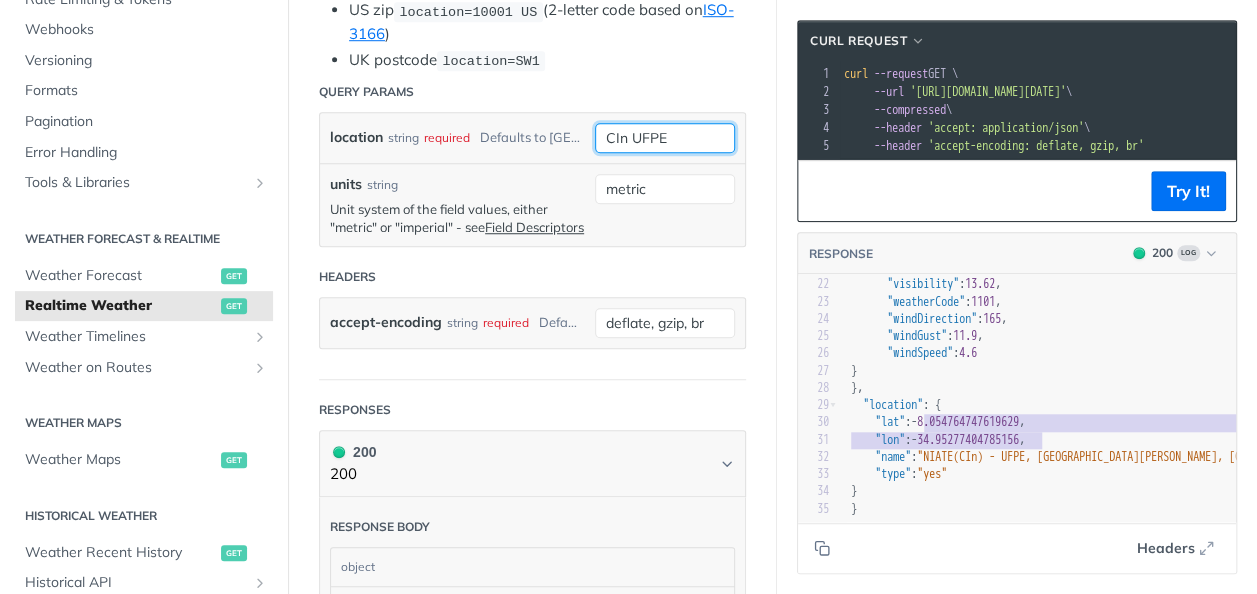 click on "CIn UFPE" at bounding box center (665, 138) 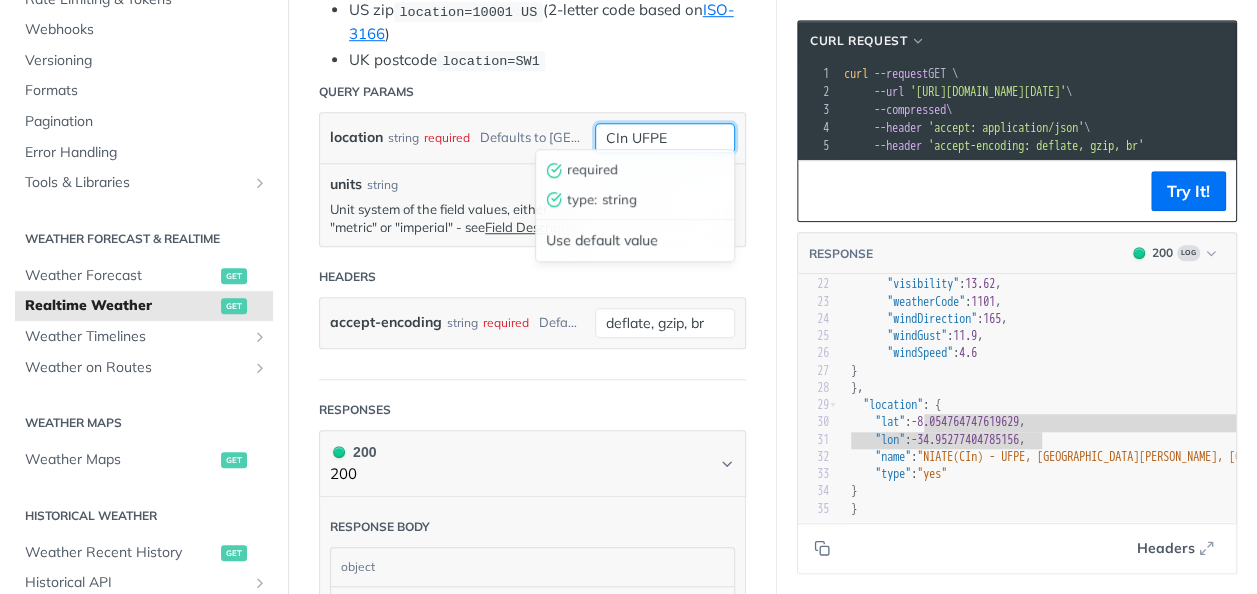 click on "CIn UFPE" at bounding box center (665, 138) 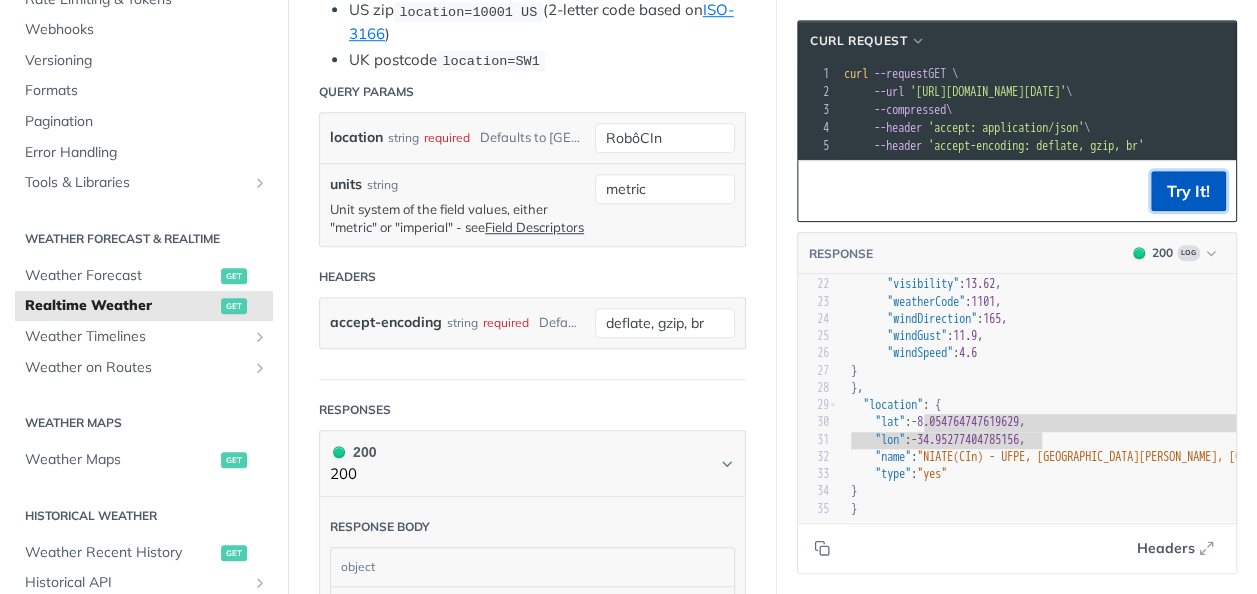 click on "Try It!" at bounding box center (1188, 191) 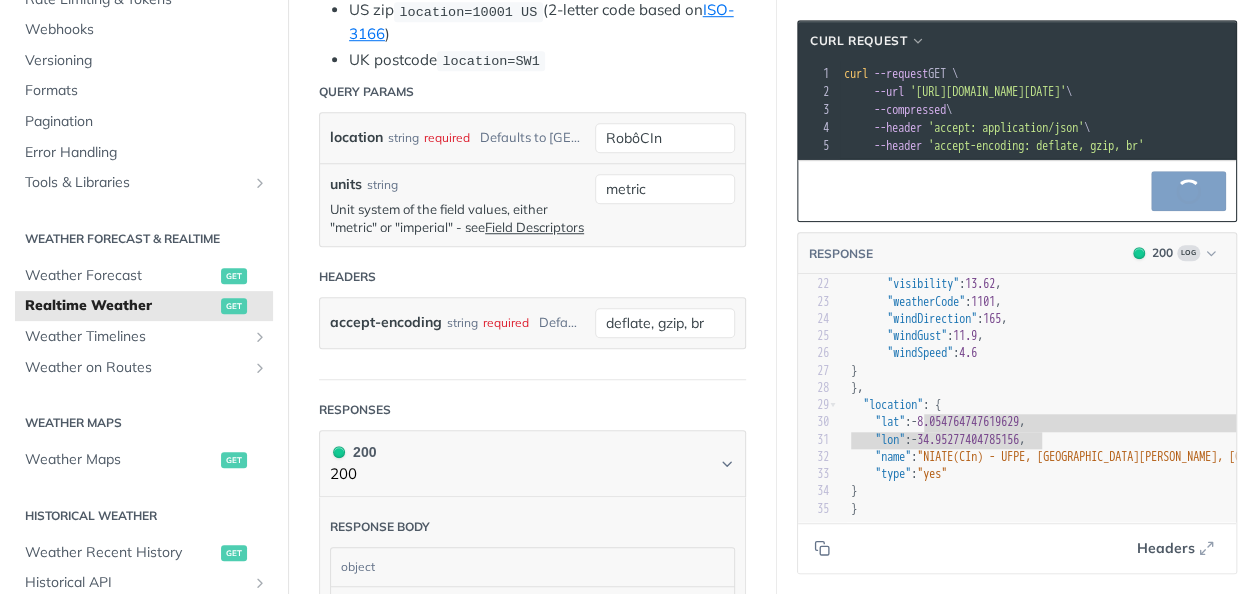 scroll, scrollTop: 0, scrollLeft: 0, axis: both 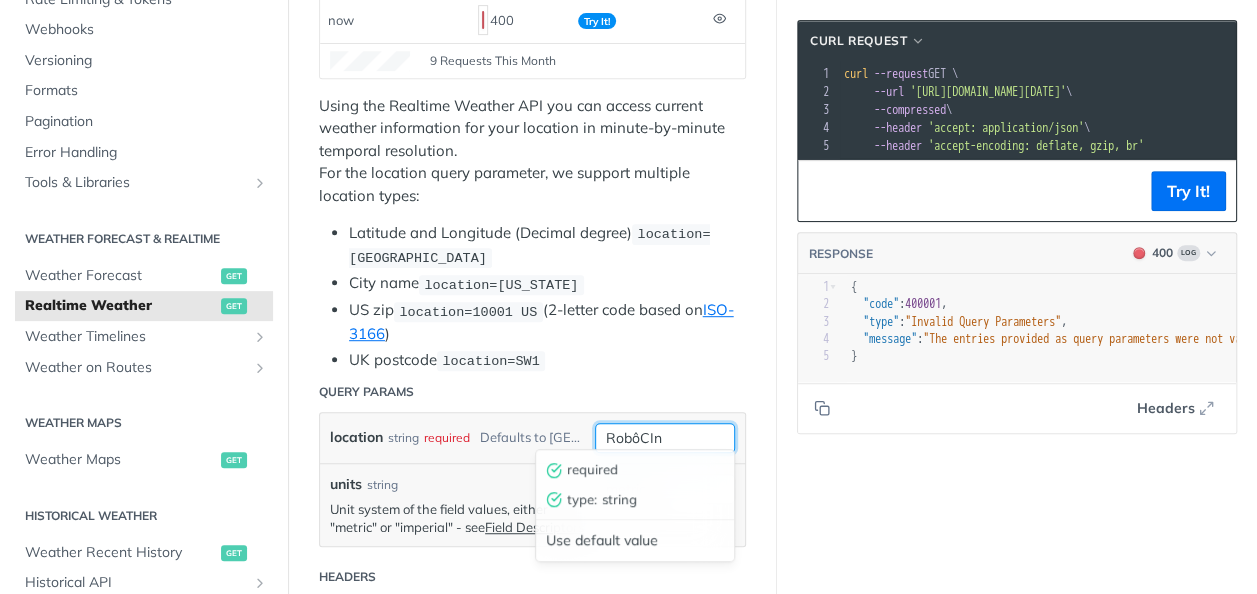 click on "RobôCIn" at bounding box center [665, 438] 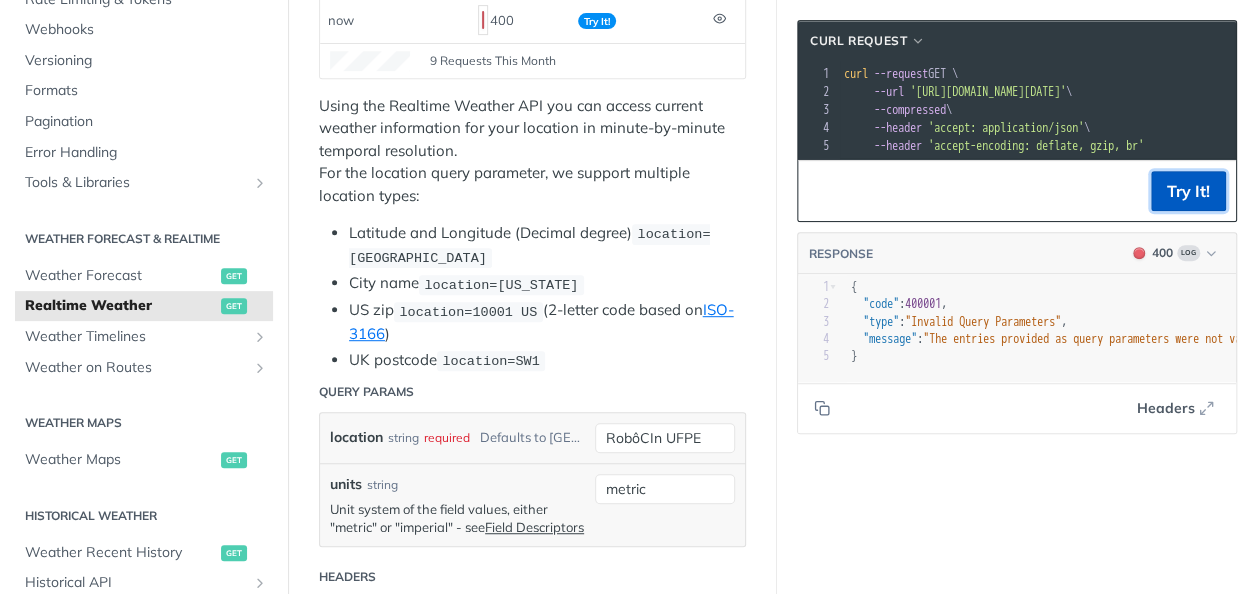 click on "Try It!" at bounding box center (1188, 191) 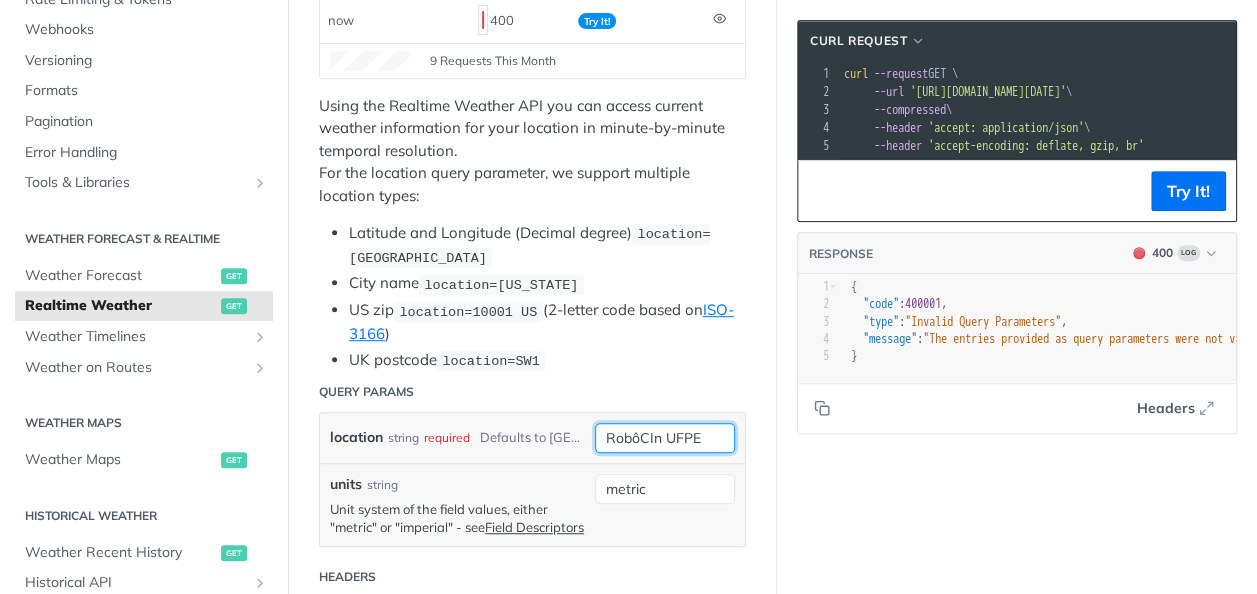 click on "RobôCIn UFPE" at bounding box center (665, 438) 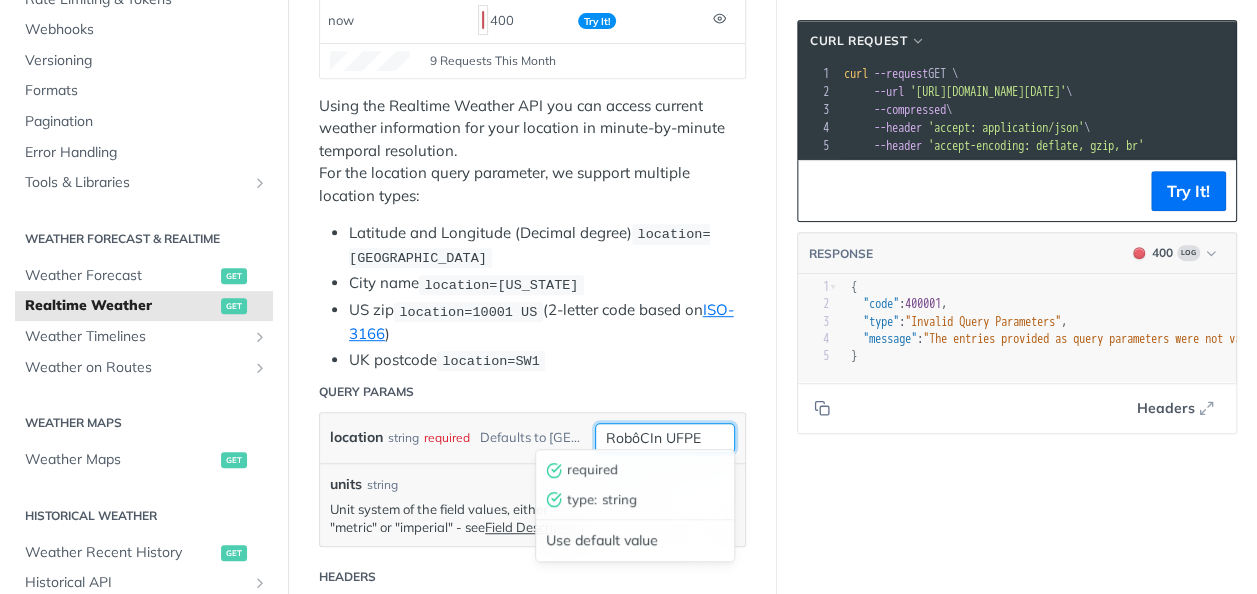 click on "RobôCIn UFPE" at bounding box center [665, 438] 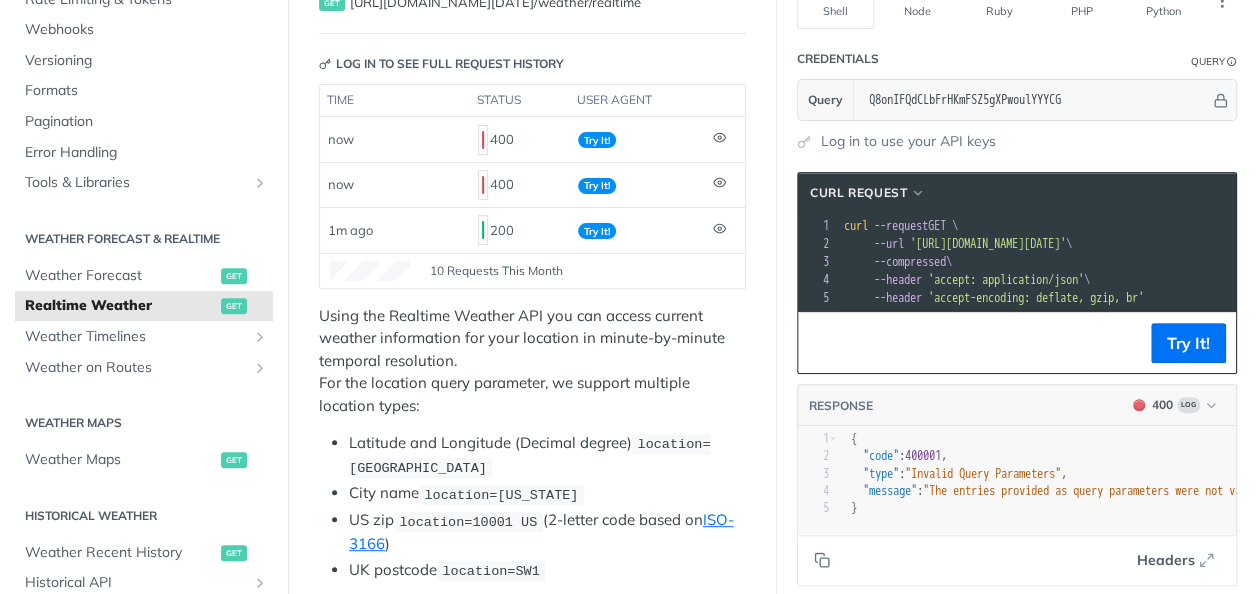 scroll, scrollTop: 100, scrollLeft: 0, axis: vertical 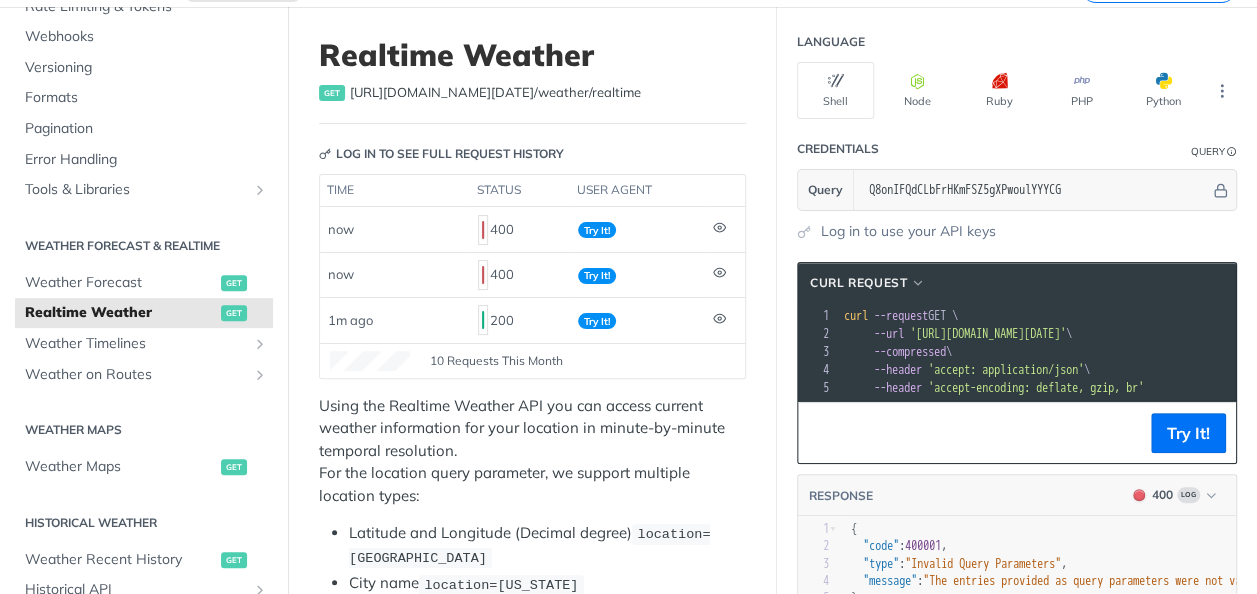click on "user agent" at bounding box center [637, 191] 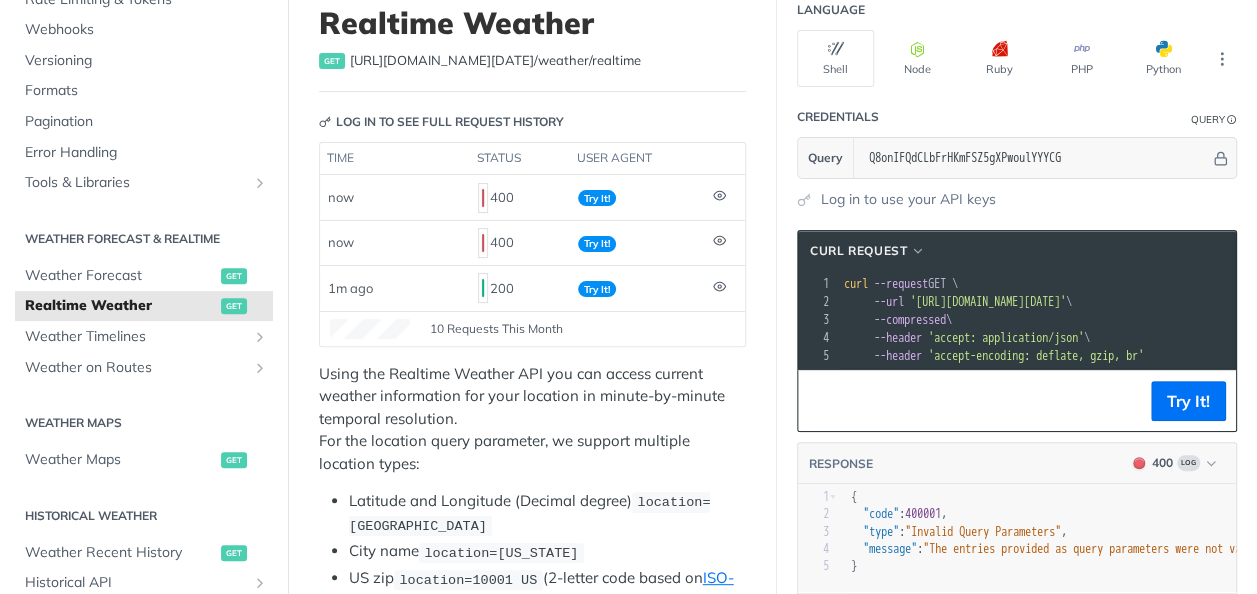 scroll, scrollTop: 400, scrollLeft: 0, axis: vertical 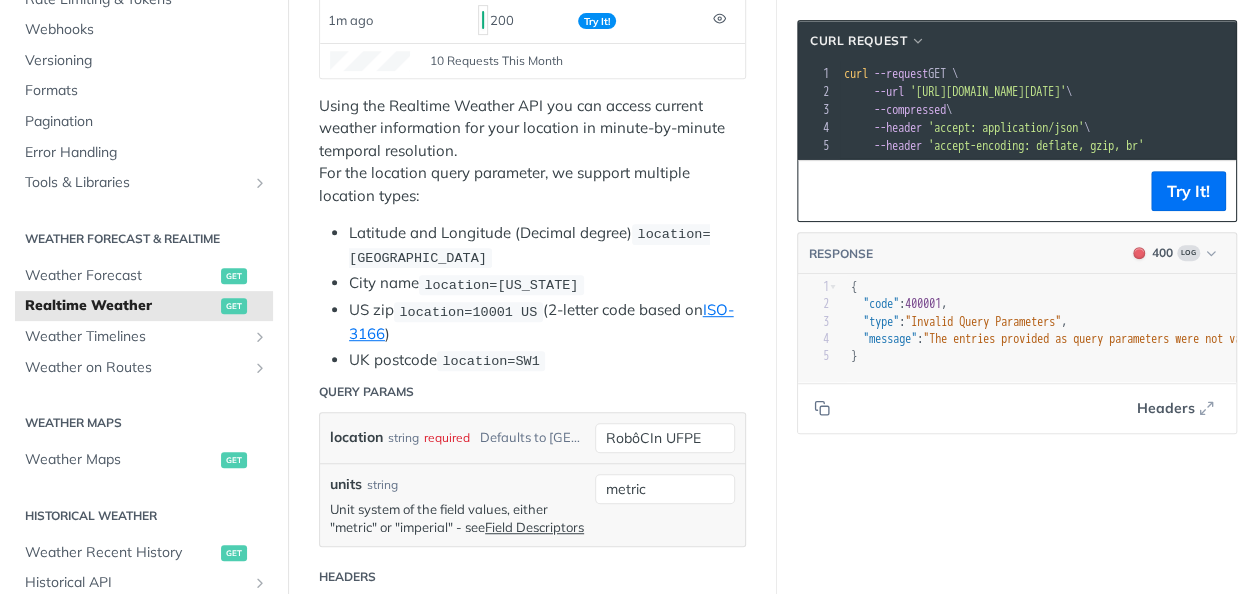 click on "Query Params" at bounding box center (532, 392) 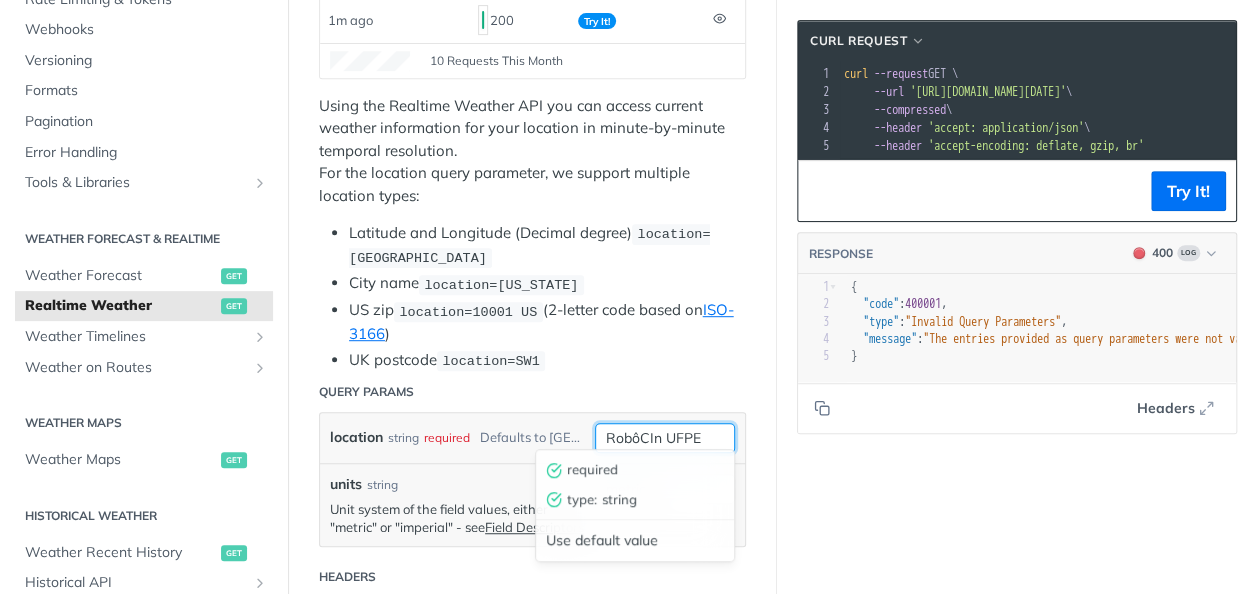 click on "RobôCIn UFPE" at bounding box center (665, 438) 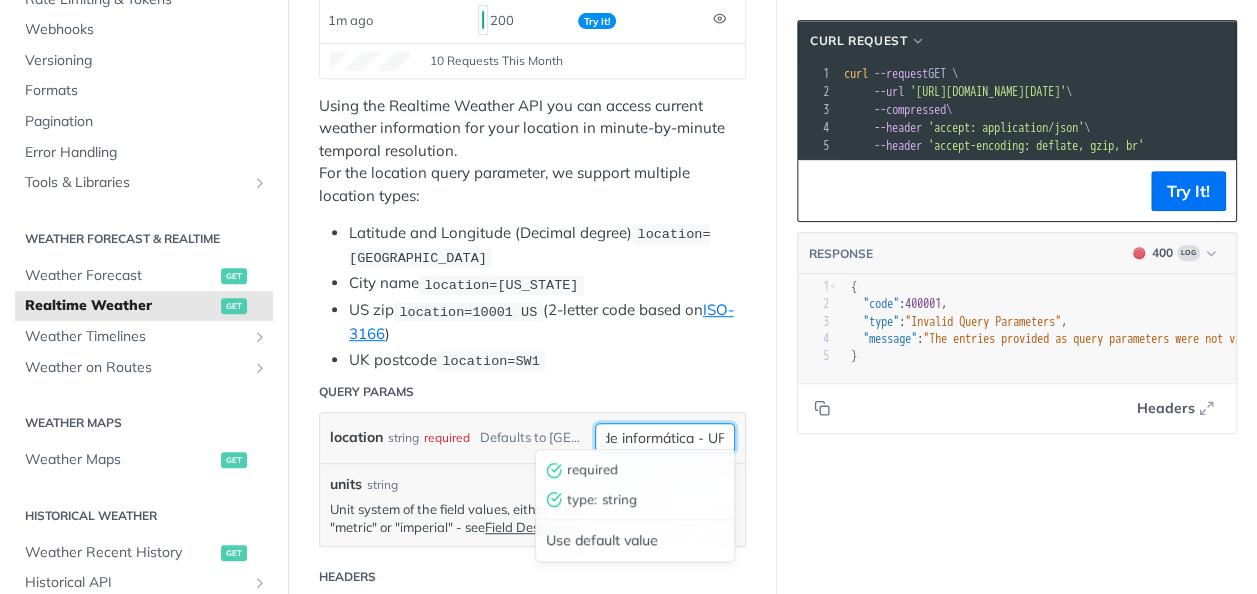 scroll, scrollTop: 0, scrollLeft: 69, axis: horizontal 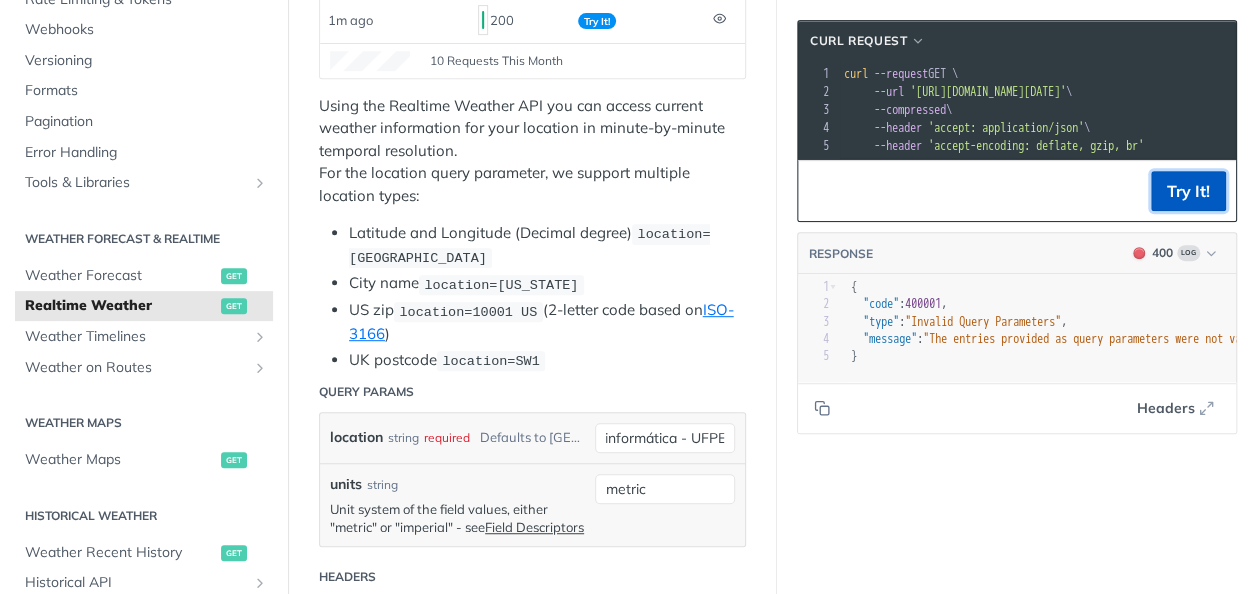 click on "Try It!" at bounding box center (1188, 191) 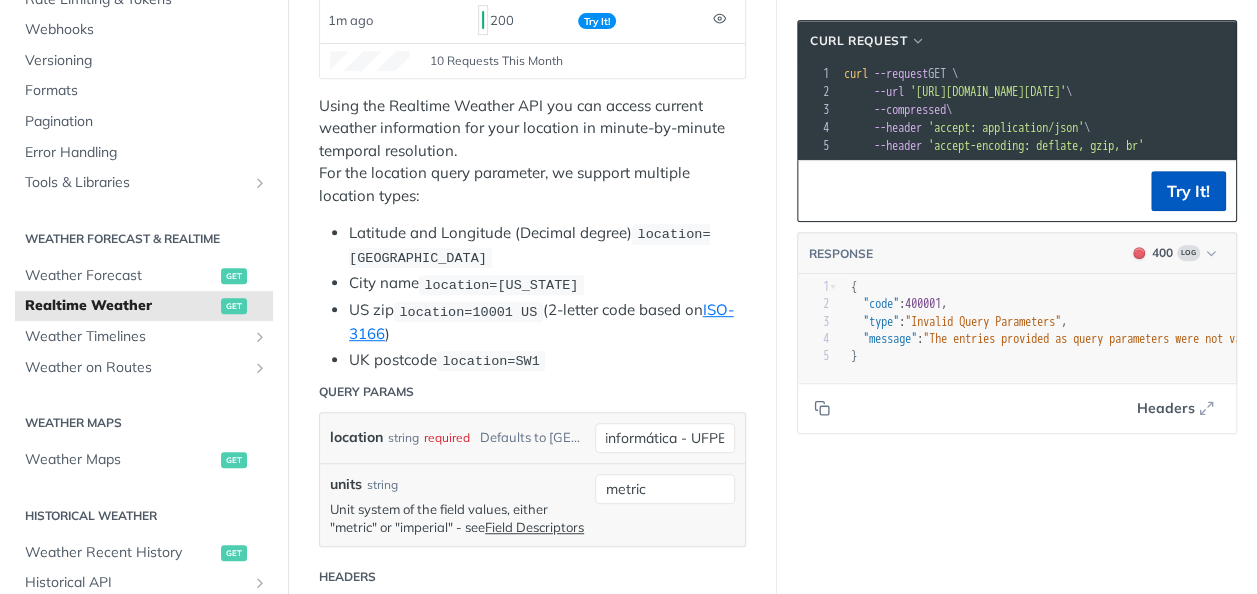 scroll, scrollTop: 0, scrollLeft: 0, axis: both 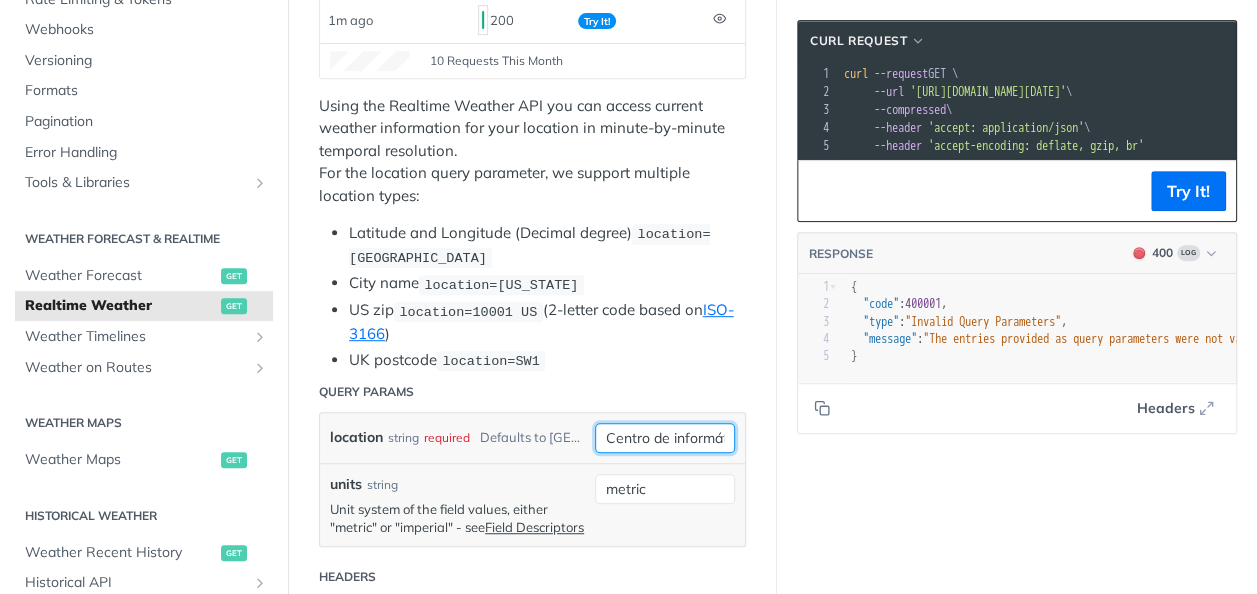 click on "Centro de informática - UFPE" at bounding box center [665, 438] 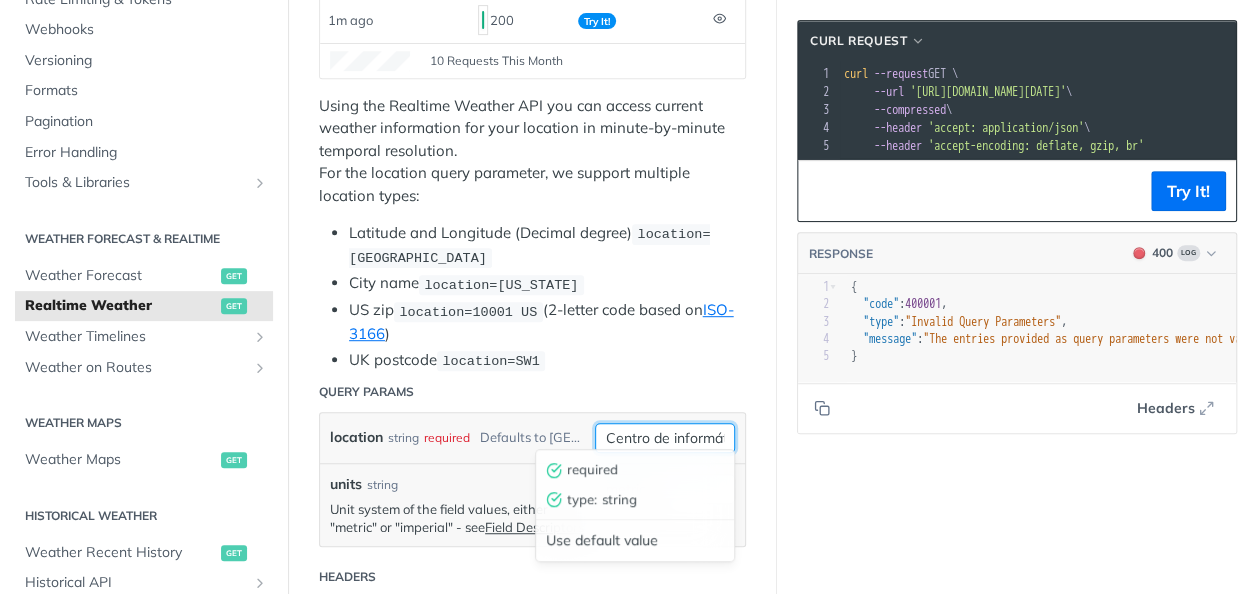 click on "Centro de informática - UFPE" at bounding box center [665, 438] 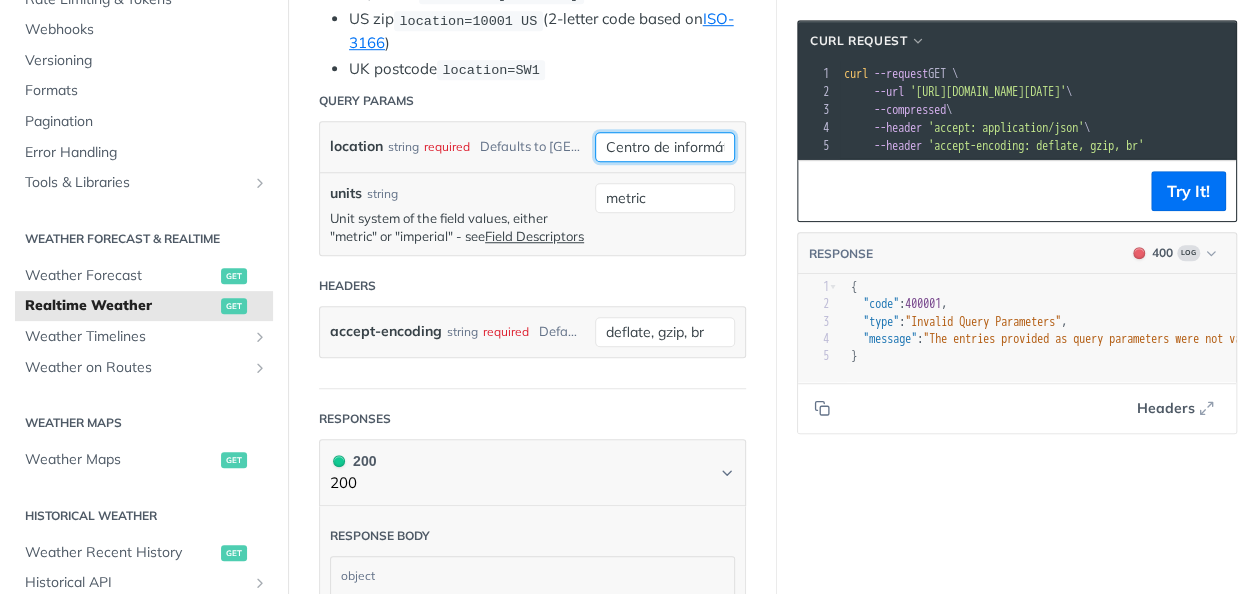scroll, scrollTop: 700, scrollLeft: 0, axis: vertical 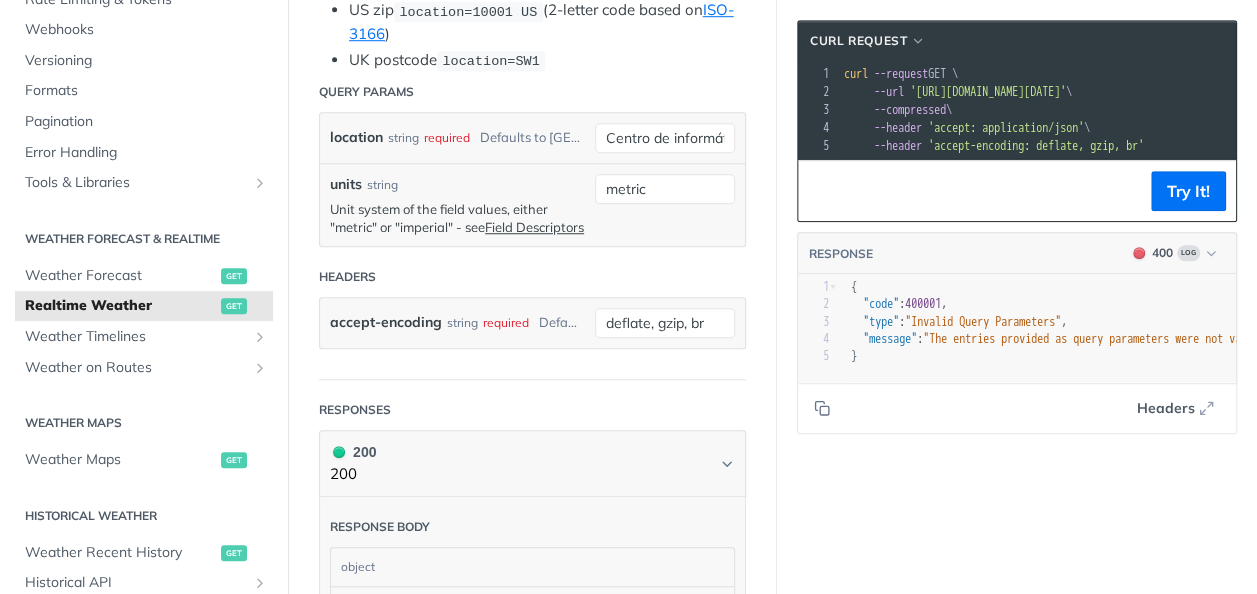 click on "Query Params location string required Defaults to [GEOGRAPHIC_DATA] de informática - UFPE units string Unit system of the field values, either "metric" or "imperial" - see  Field Descriptors metric Headers accept-encoding string required Defaults to deflate, gzip, br deflate, gzip, br" at bounding box center (532, 226) 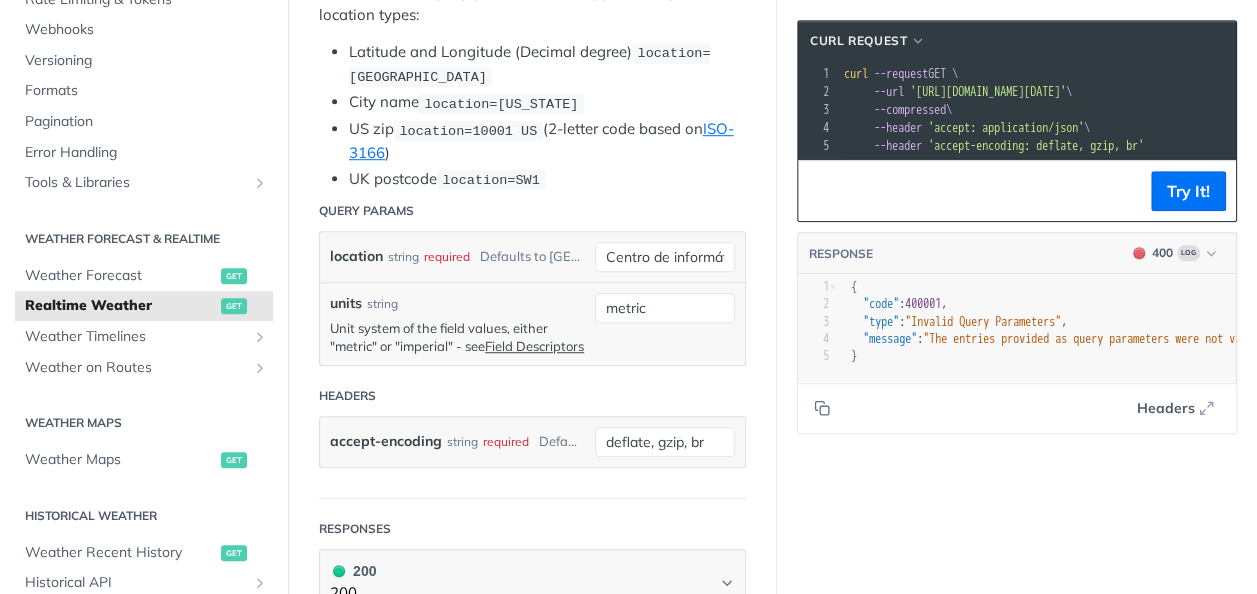 scroll, scrollTop: 600, scrollLeft: 0, axis: vertical 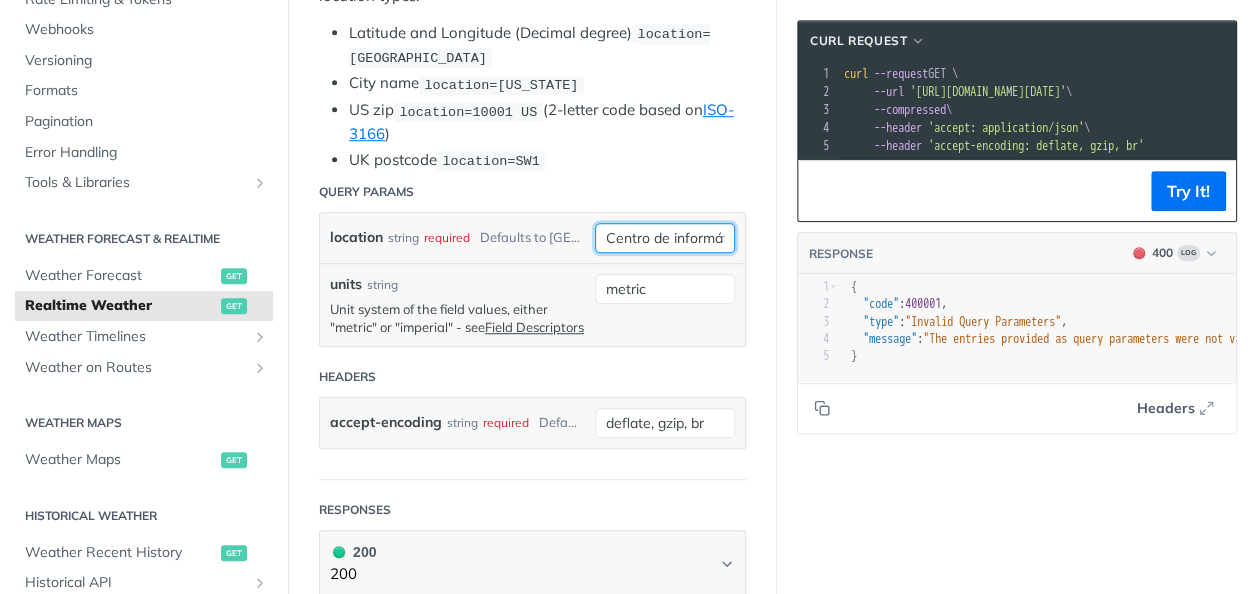 click on "Centro de informática - UFPE" at bounding box center (665, 238) 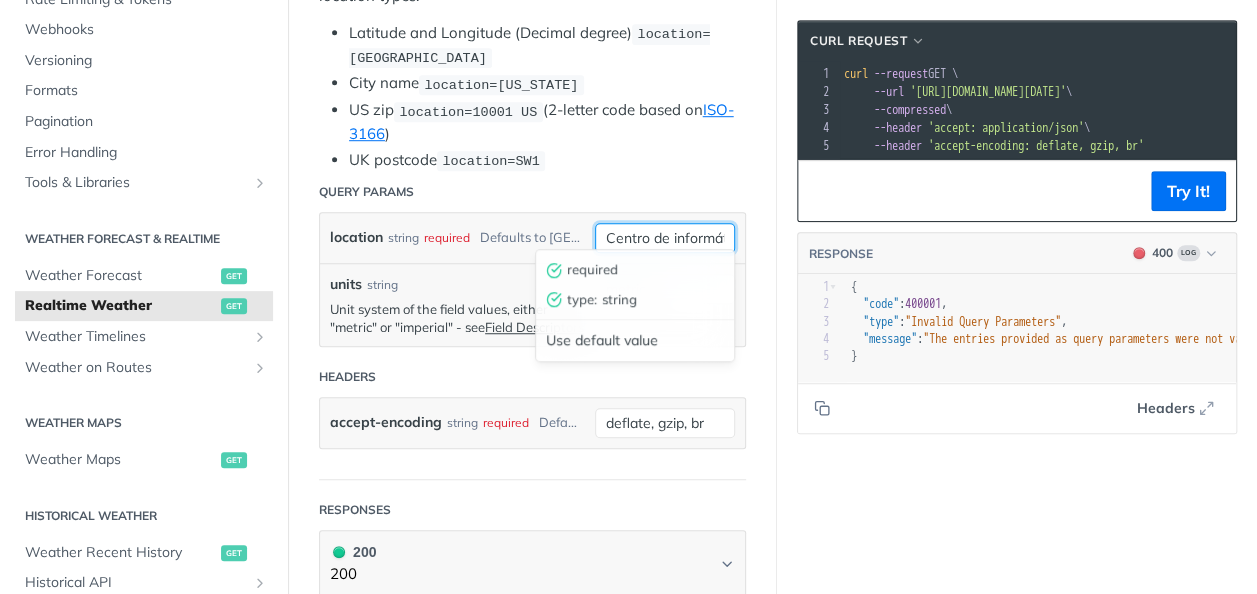 click on "Centro de informática - UFPE" at bounding box center (665, 238) 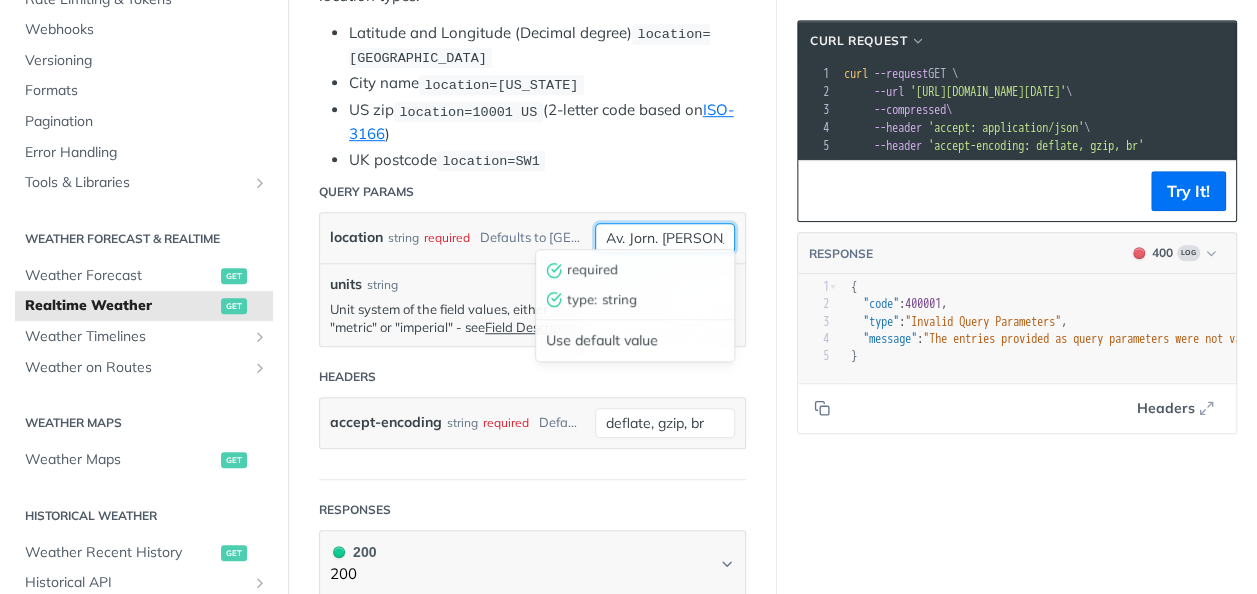 scroll, scrollTop: 0, scrollLeft: 378, axis: horizontal 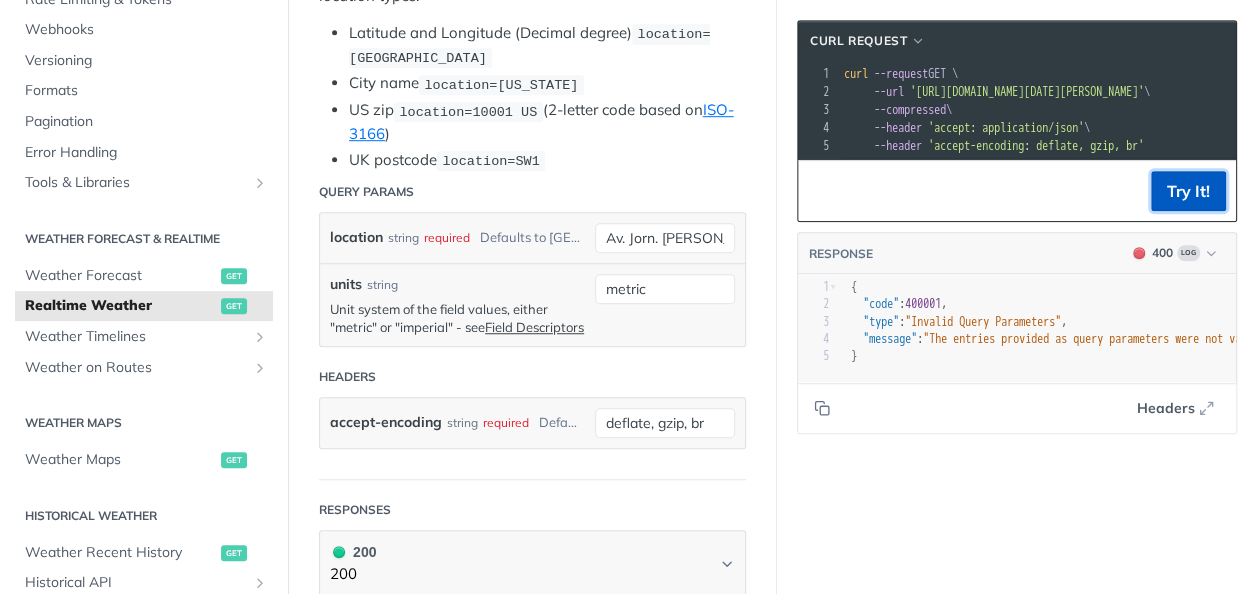 click on "Try It!" at bounding box center [1188, 191] 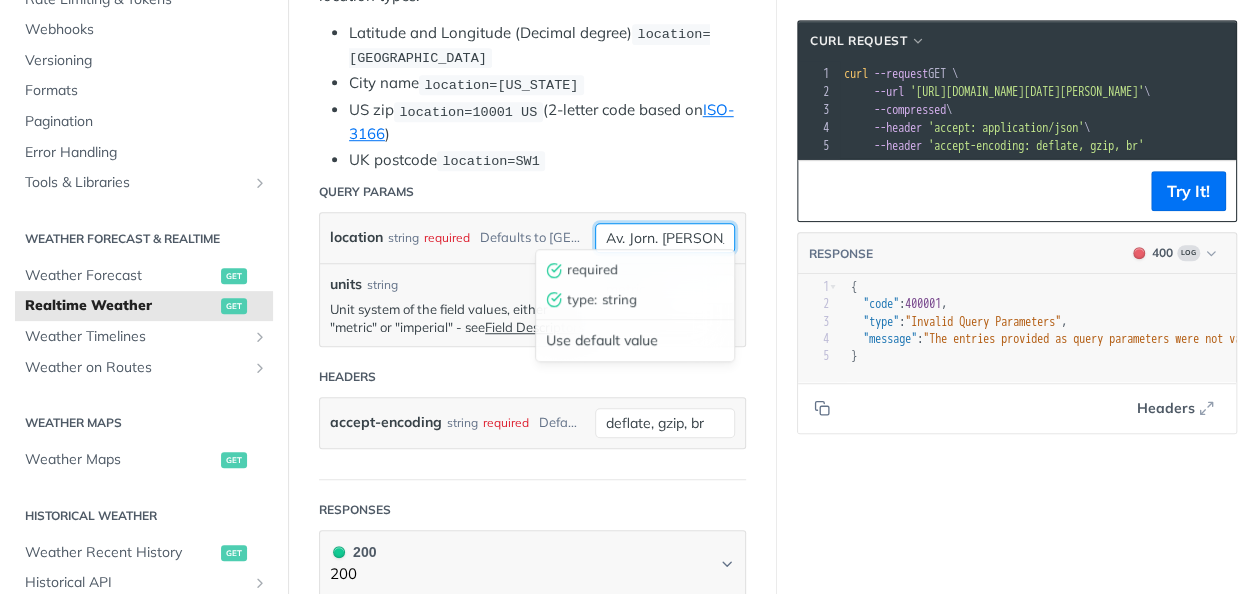 click on "Av. Jorn. [PERSON_NAME], s/n - [GEOGRAPHIC_DATA], [GEOGRAPHIC_DATA], 50740-560" at bounding box center (665, 238) 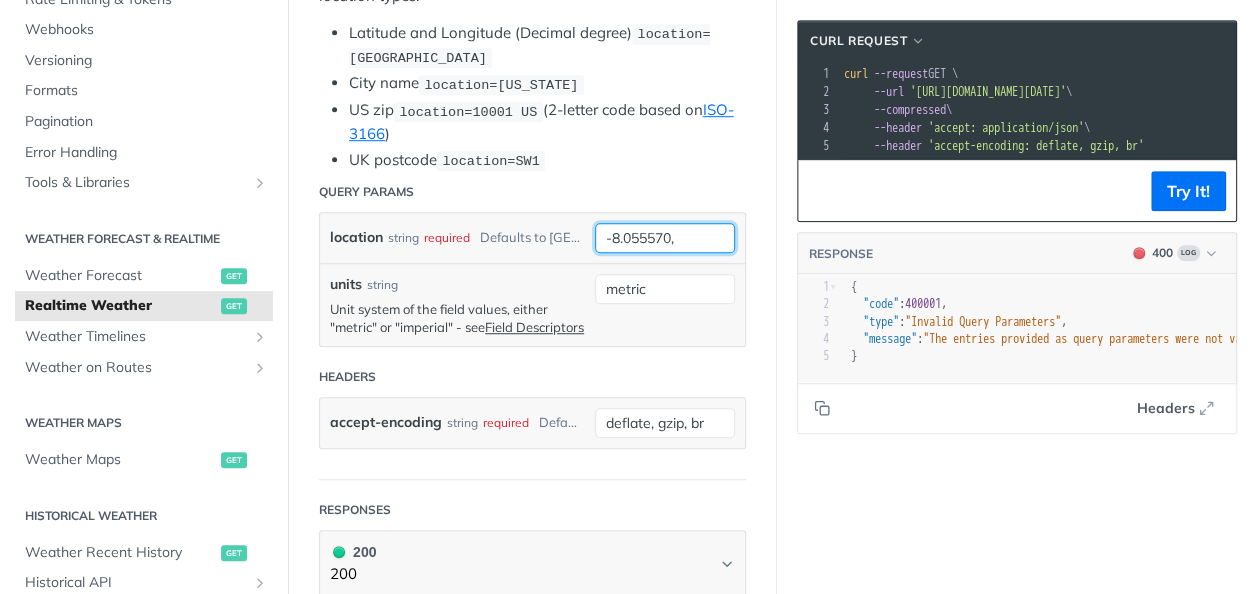 click on "-8.055570," at bounding box center [665, 238] 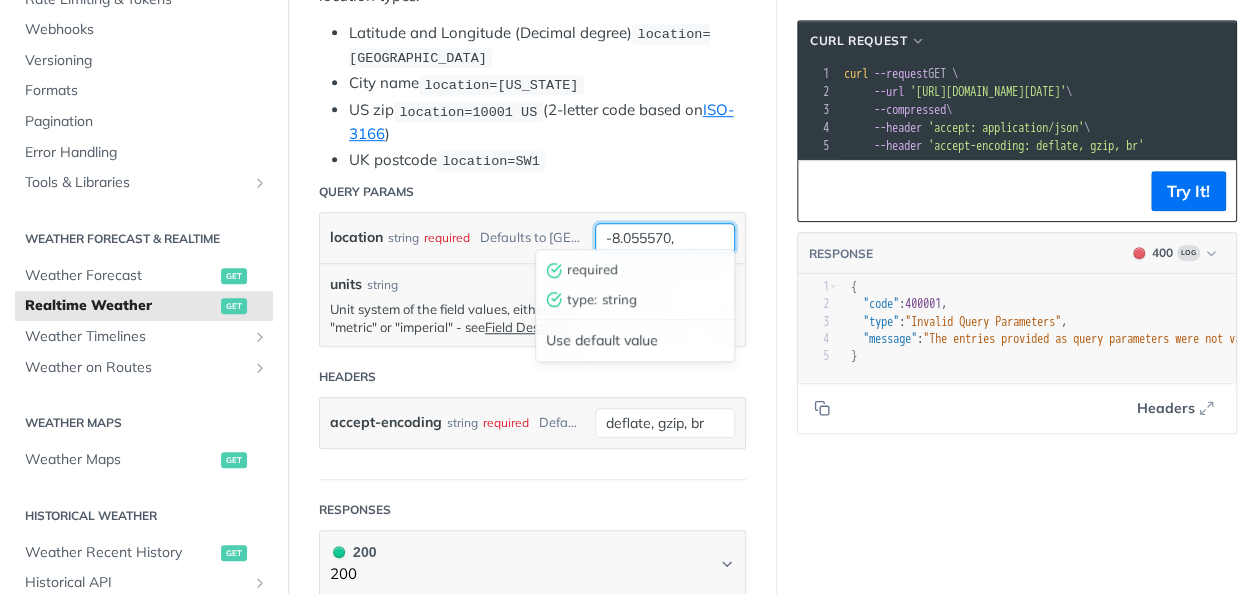 paste on "-34.951619" 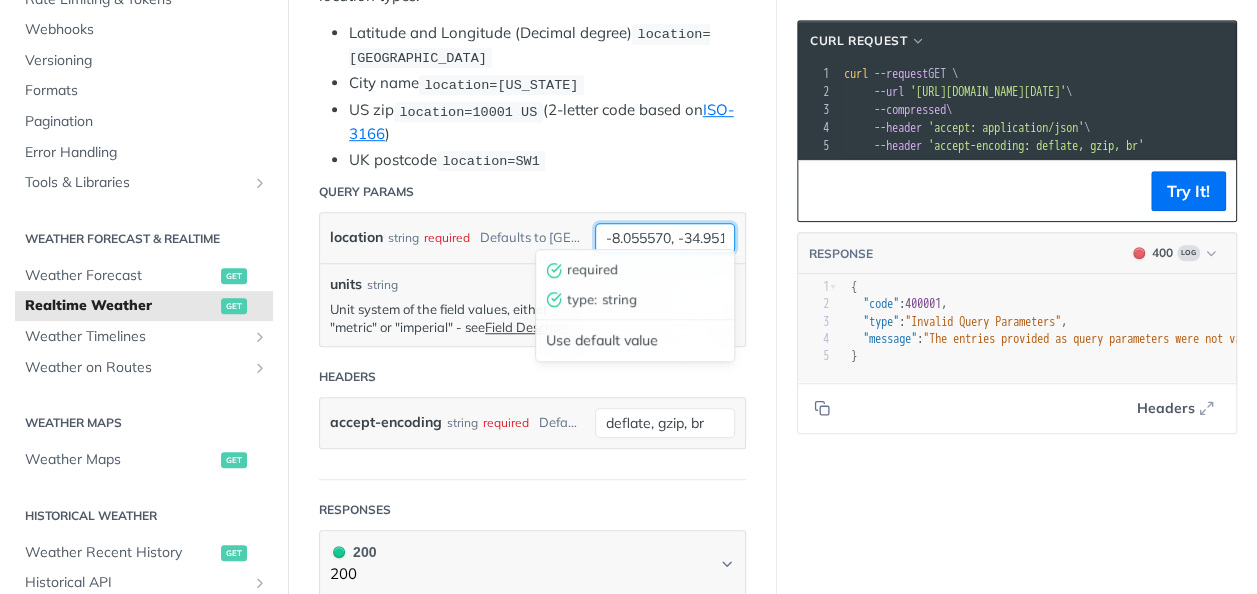 scroll, scrollTop: 0, scrollLeft: 32, axis: horizontal 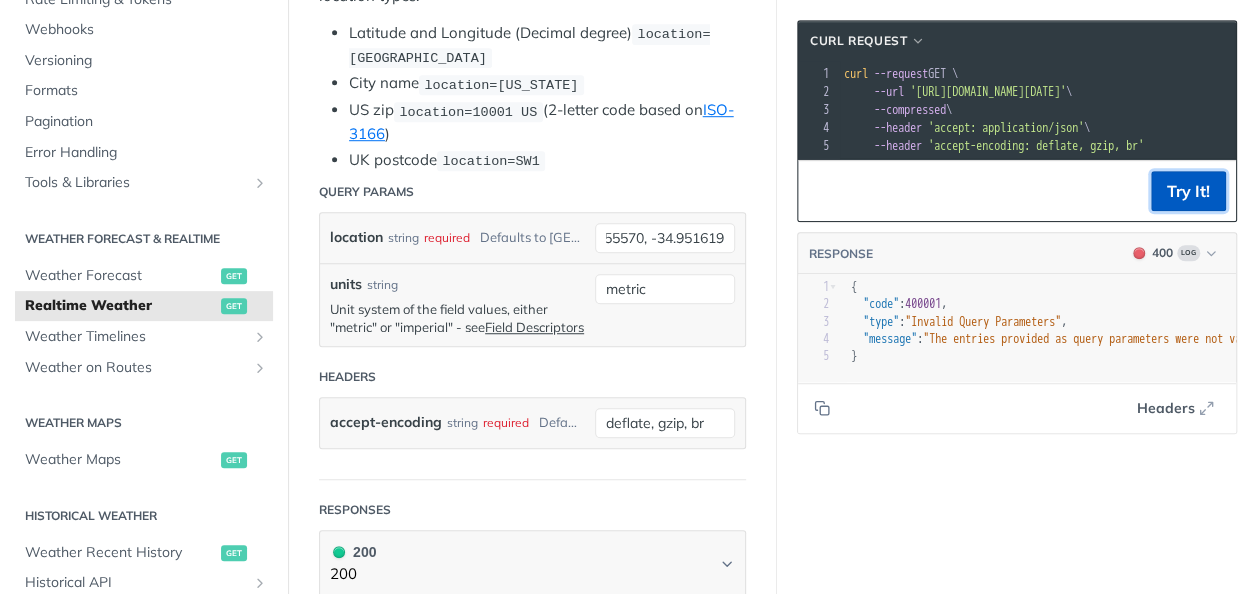click on "Try It!" at bounding box center [1188, 191] 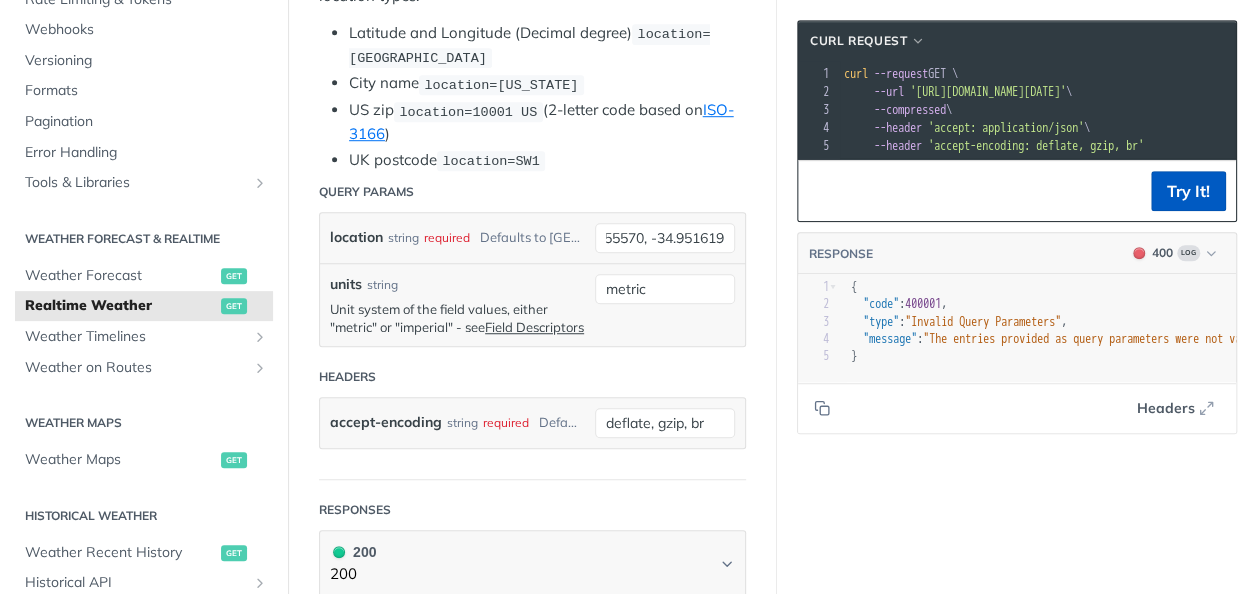 scroll, scrollTop: 0, scrollLeft: 0, axis: both 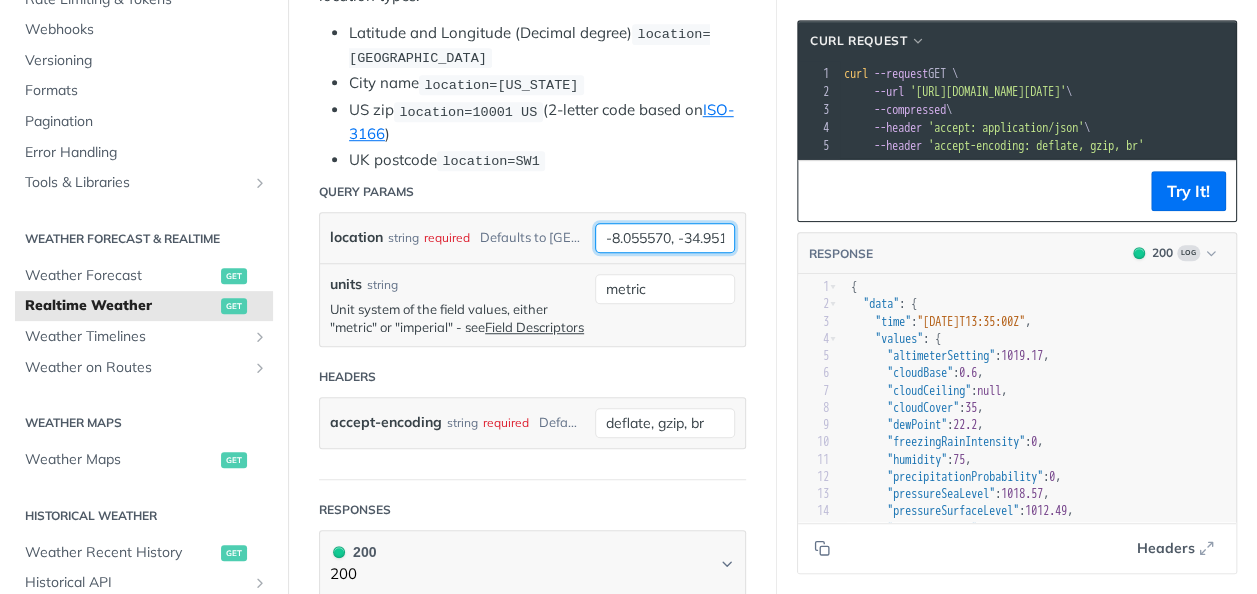 click on "-8.055570, -34.951619" at bounding box center [665, 238] 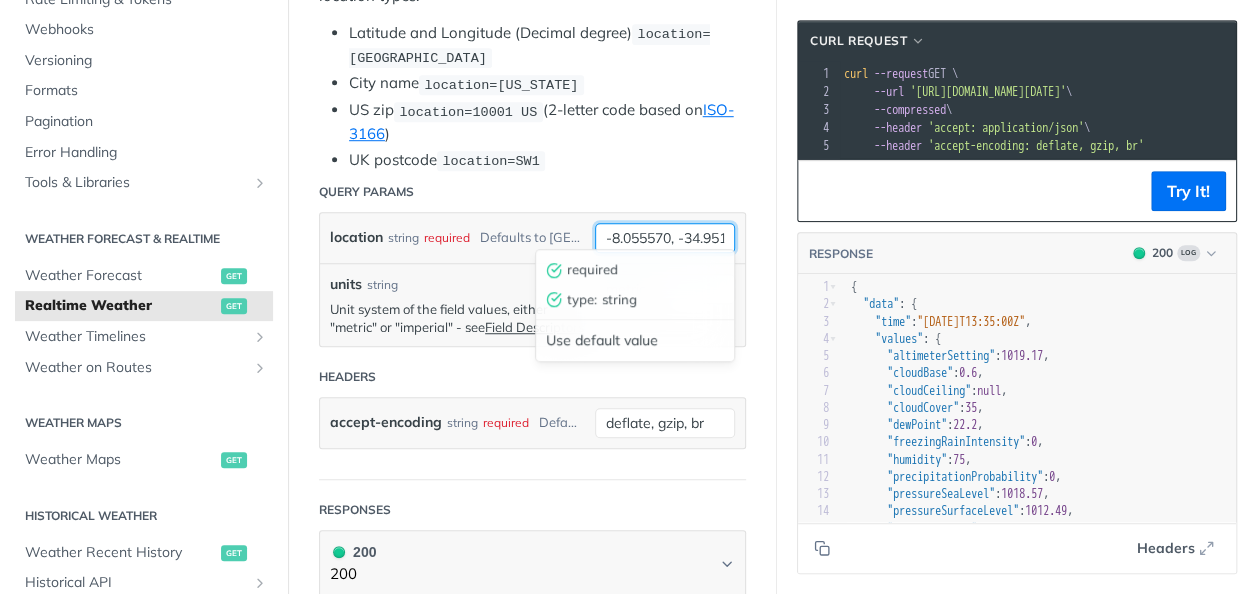 click on "-8.055570, -34.951619" at bounding box center (665, 238) 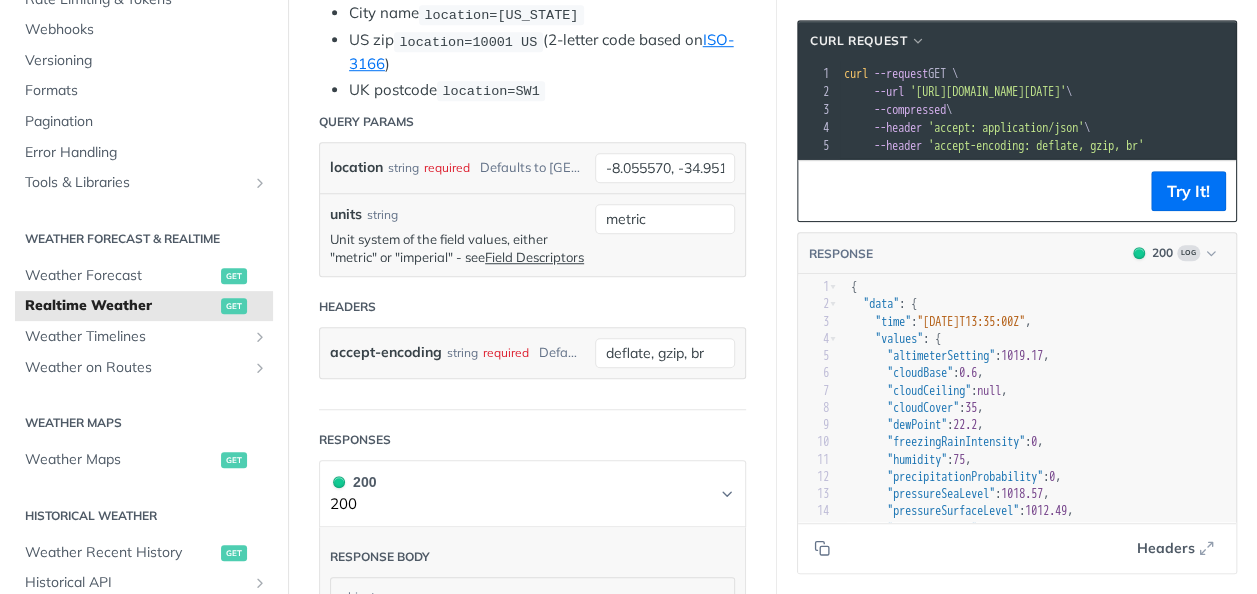 scroll, scrollTop: 700, scrollLeft: 0, axis: vertical 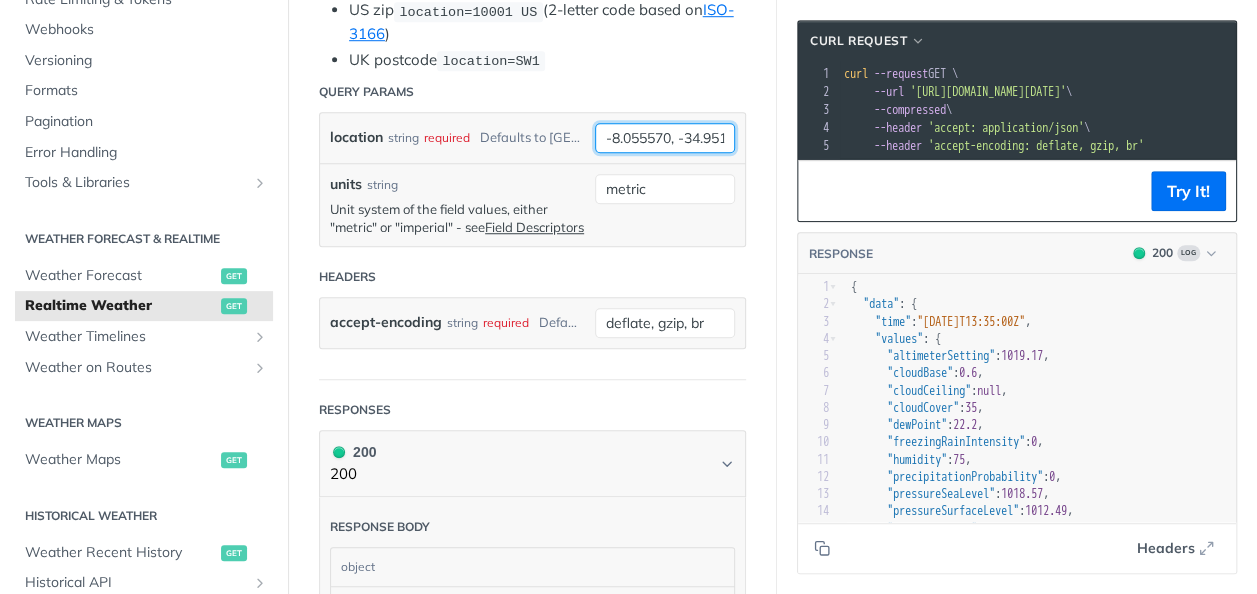 click on "-8.055570, -34.951619" at bounding box center (665, 138) 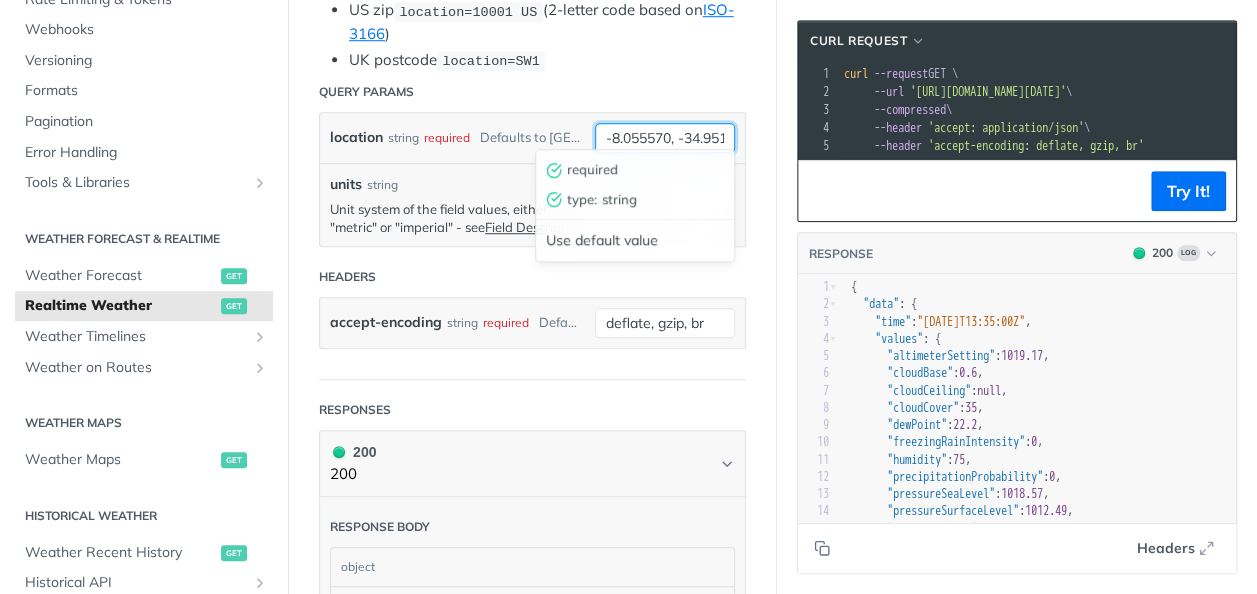 click on "-8.055570, -34.951619" at bounding box center [665, 138] 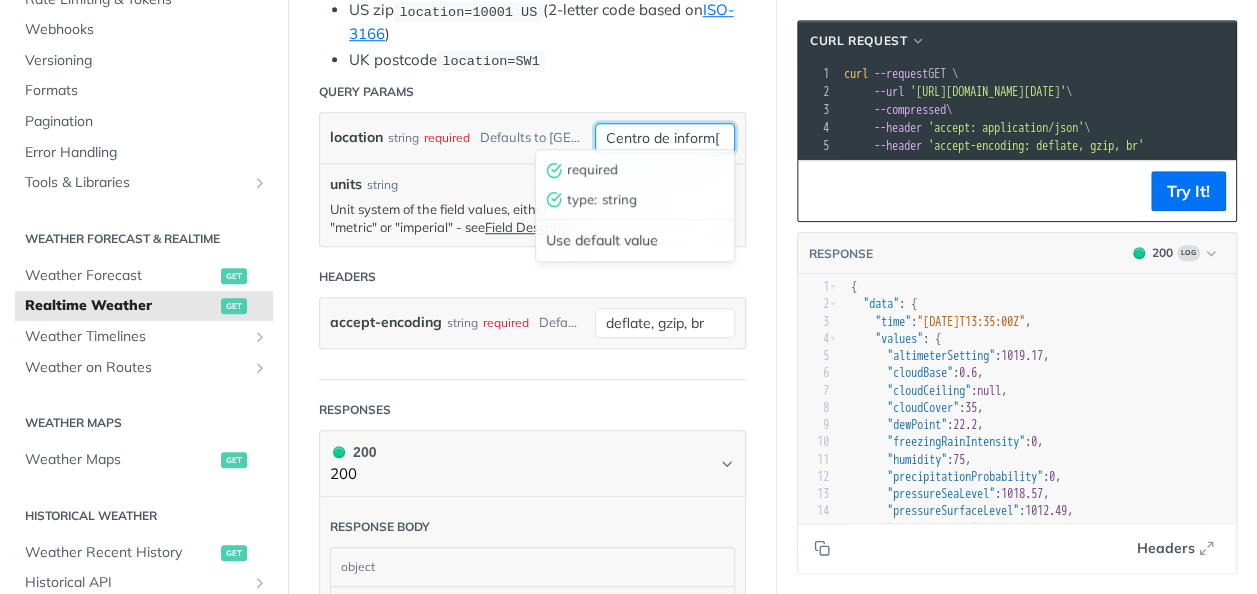 scroll, scrollTop: 0, scrollLeft: 0, axis: both 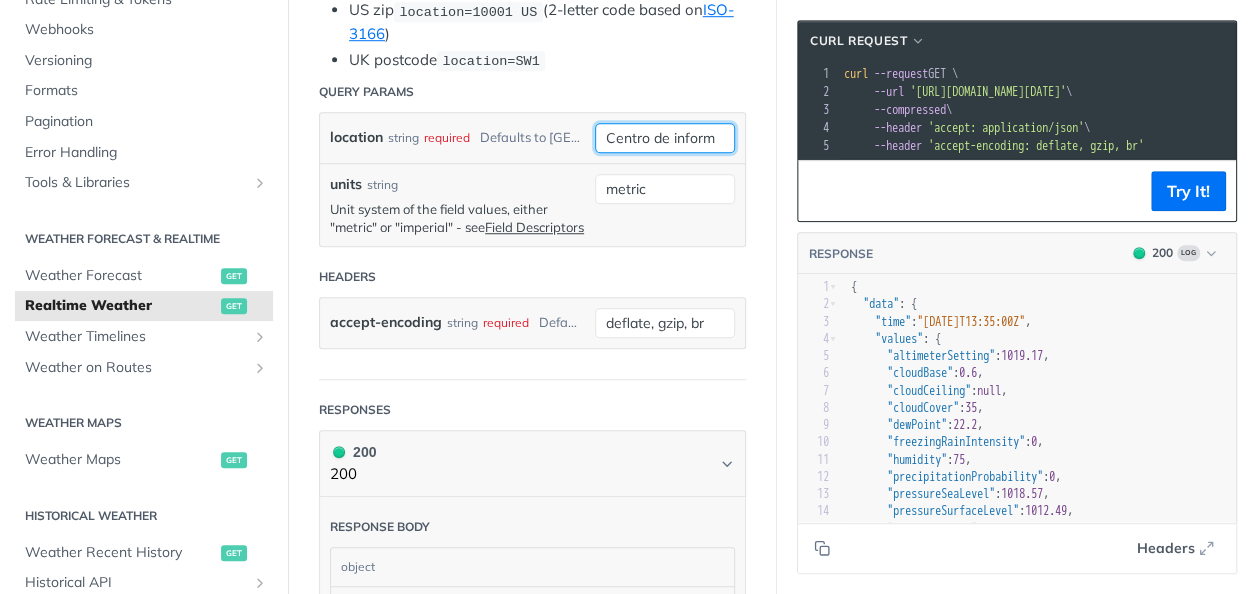 click on "Centro de inform" at bounding box center [665, 138] 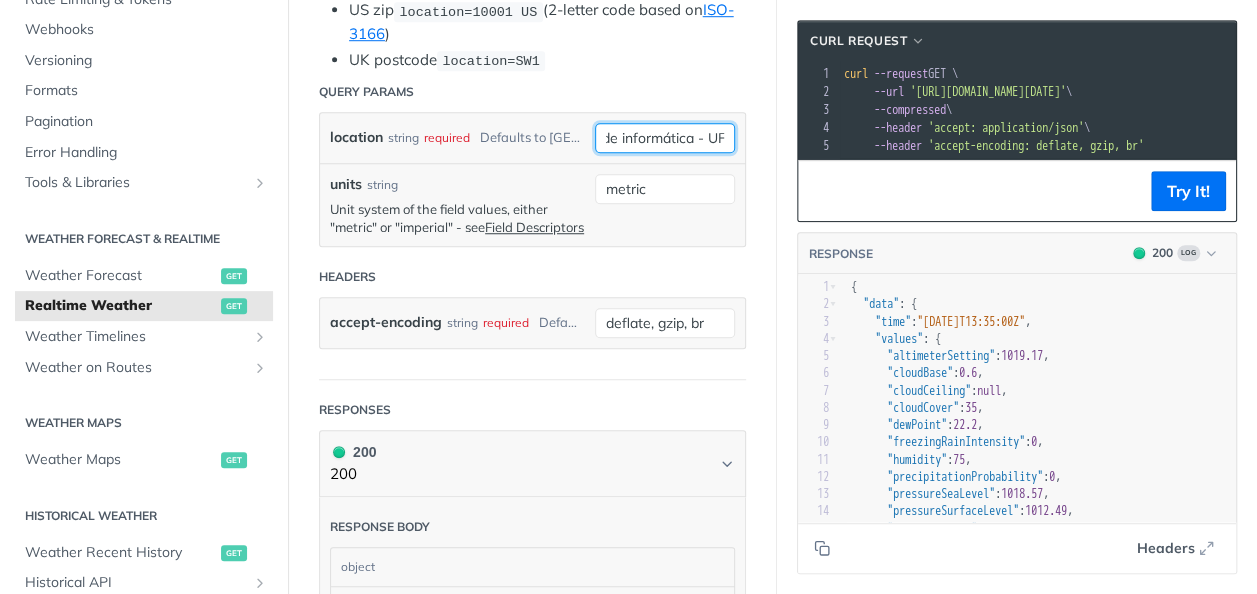 scroll, scrollTop: 0, scrollLeft: 69, axis: horizontal 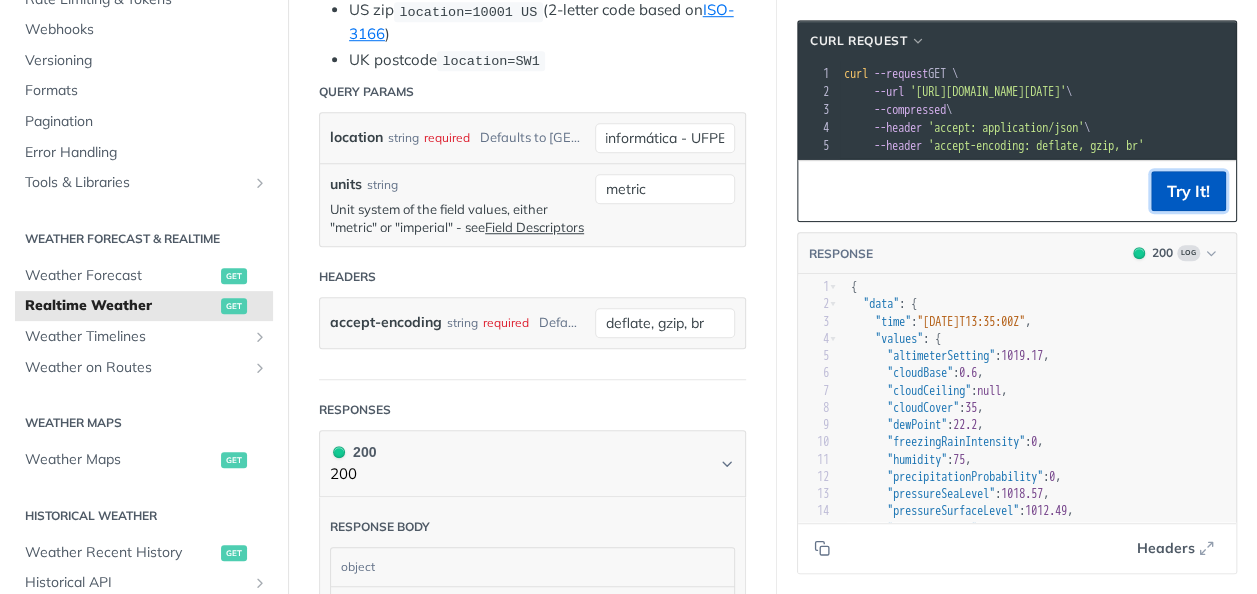 click on "Try It!" at bounding box center [1188, 191] 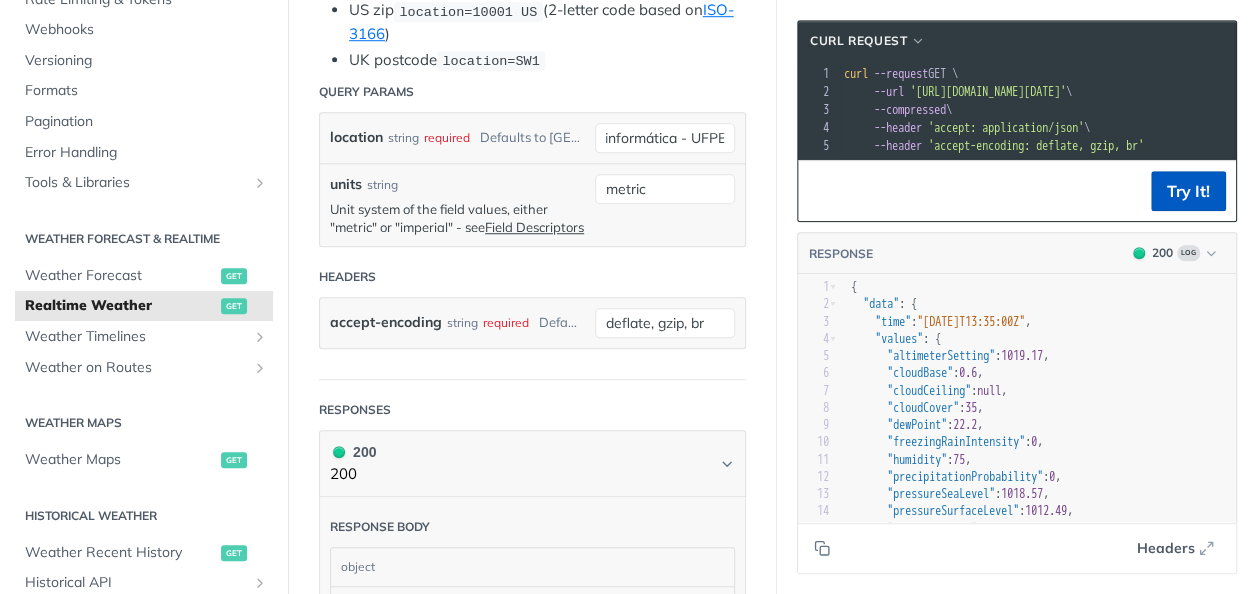 scroll, scrollTop: 0, scrollLeft: 0, axis: both 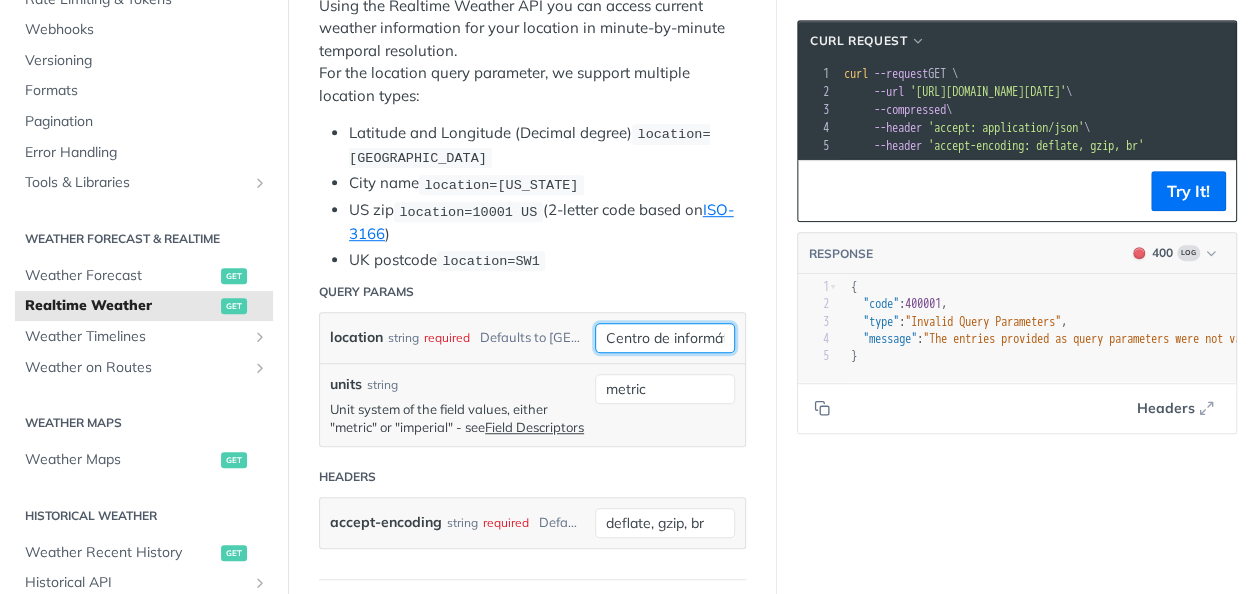 click on "Centro de informática - UFPE" at bounding box center (665, 338) 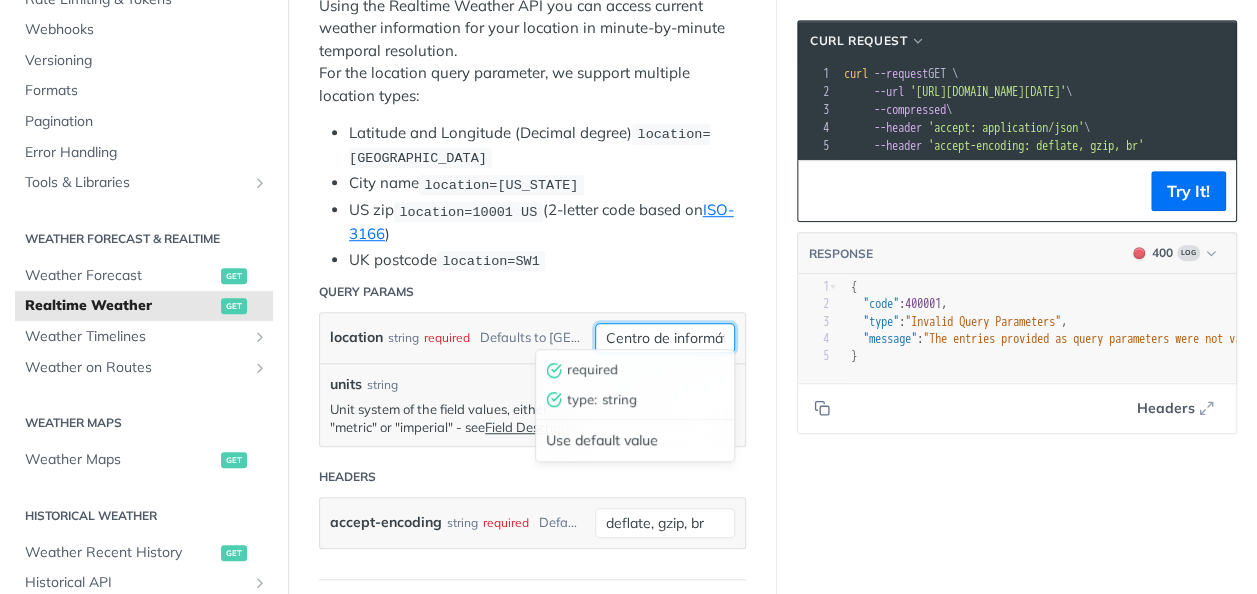 click on "Centro de informática - UFPE" at bounding box center (665, 338) 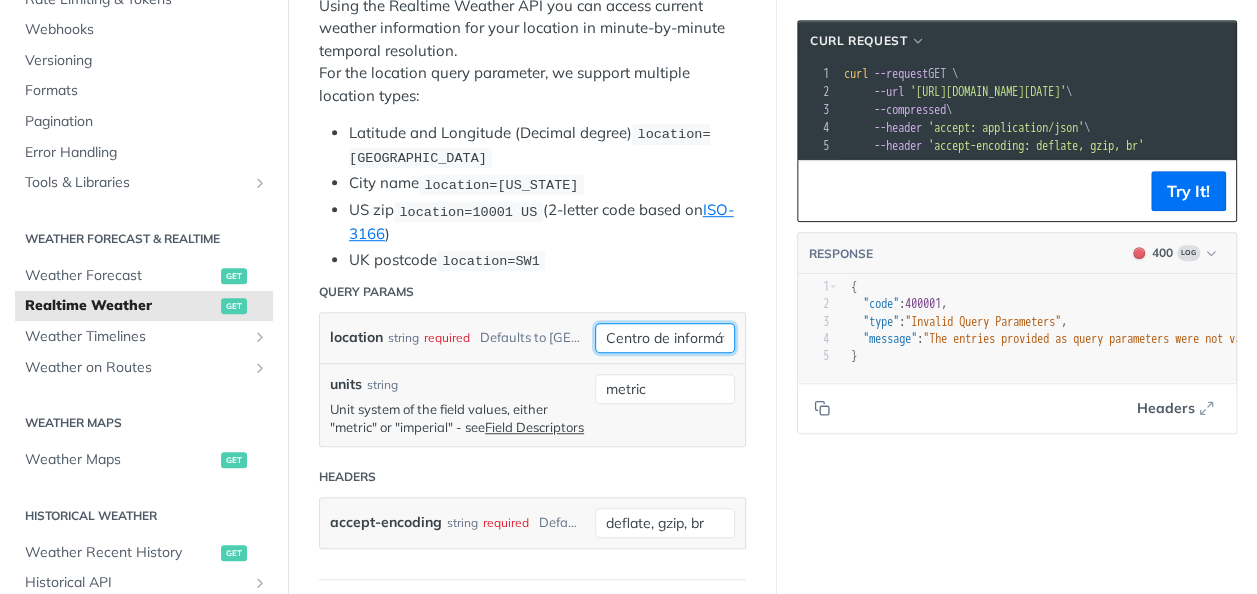 scroll, scrollTop: 600, scrollLeft: 0, axis: vertical 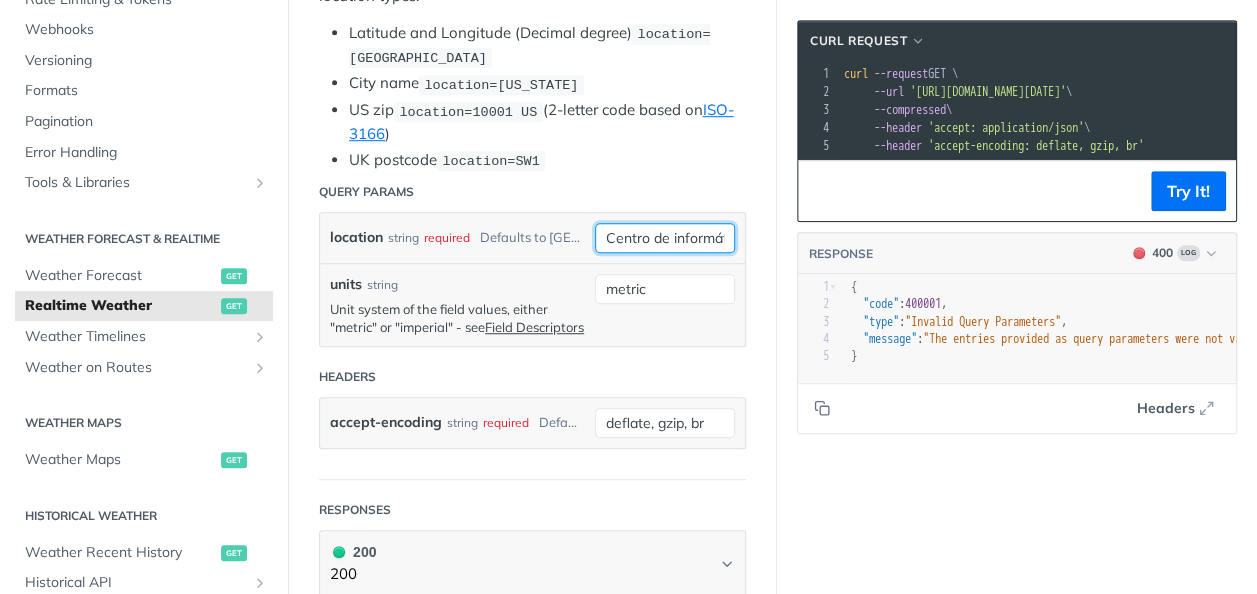 click on "Centro de informática - UFPE" at bounding box center [665, 238] 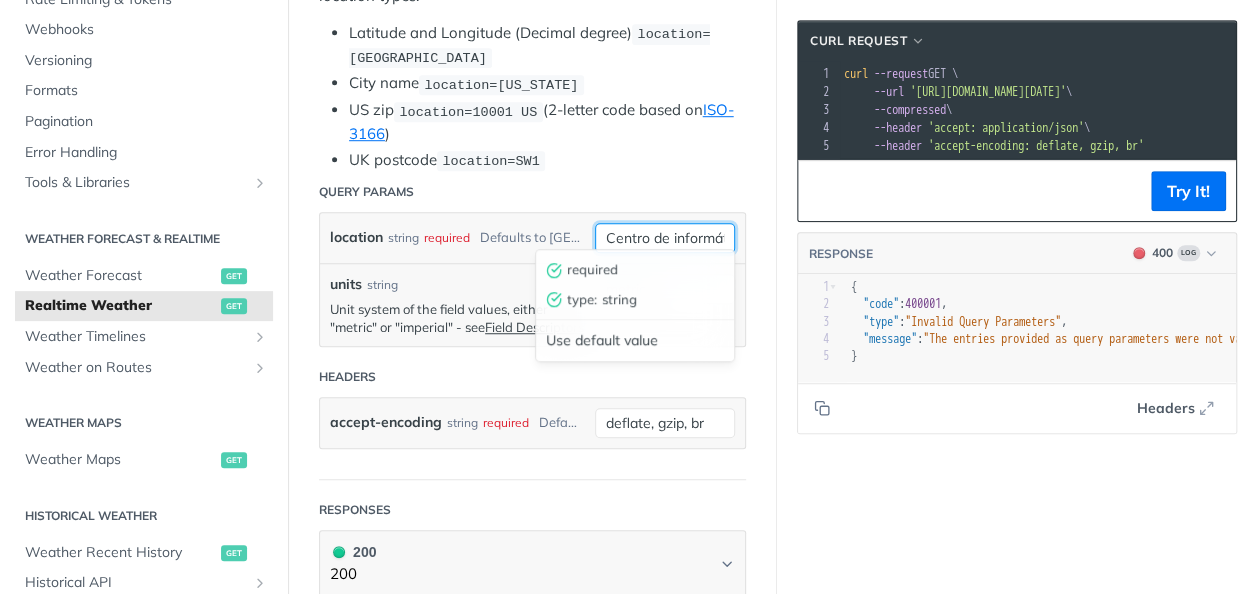 click on "Centro de informática - UFPE" at bounding box center [665, 238] 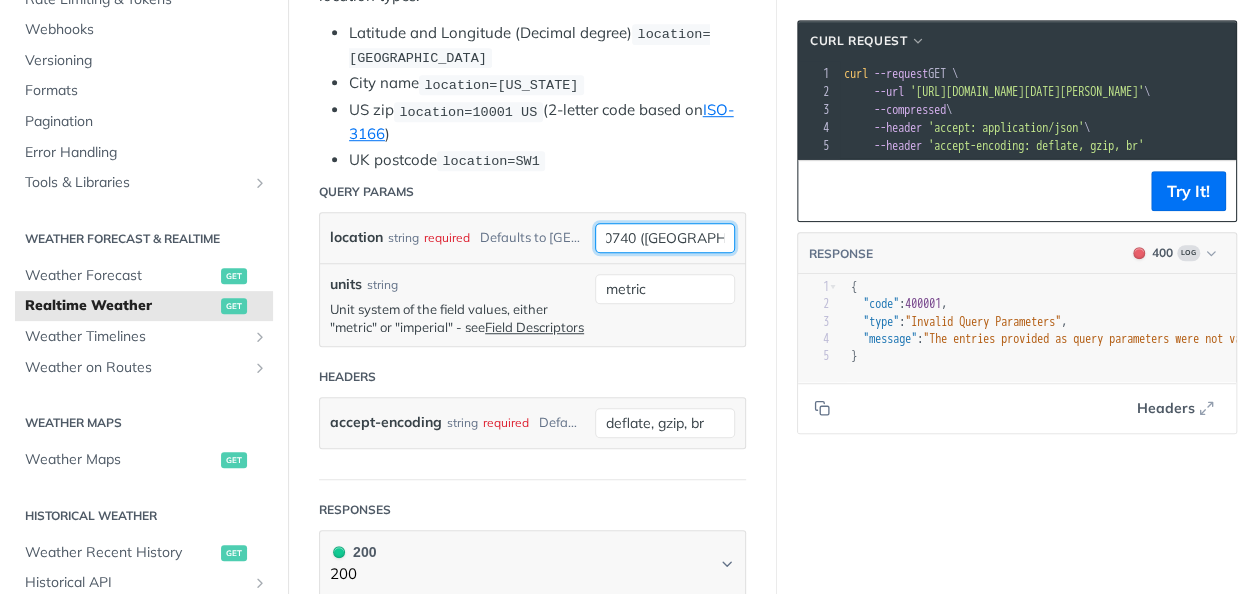 scroll, scrollTop: 0, scrollLeft: 210, axis: horizontal 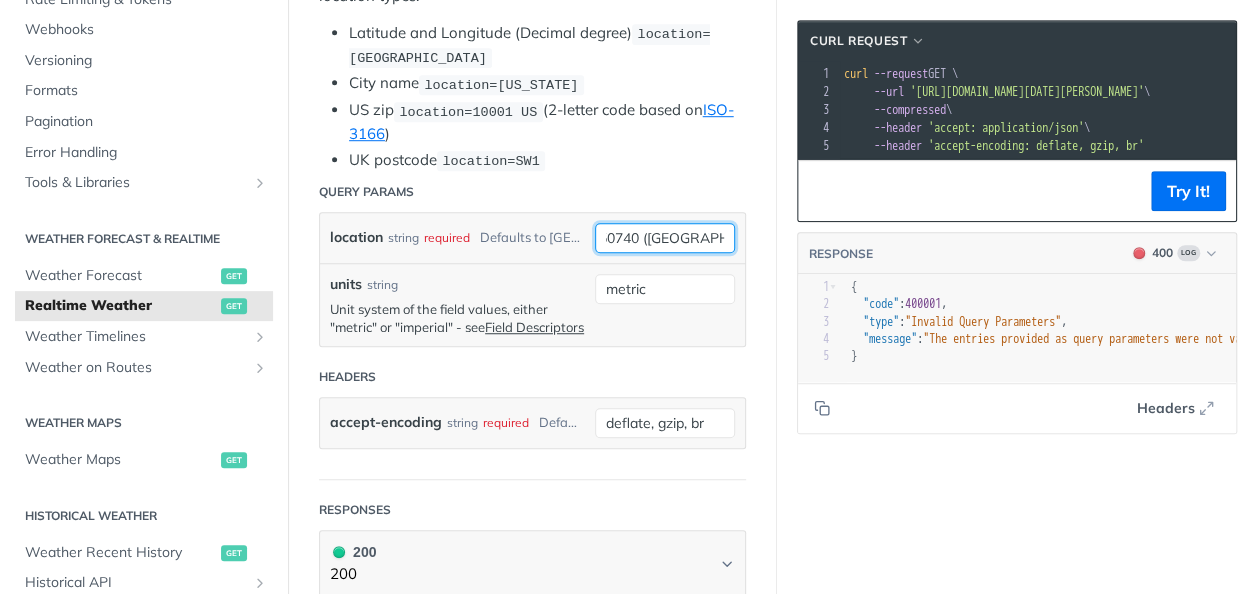 type on "Av. Jornalista [PERSON_NAME] 50740 ([GEOGRAPHIC_DATA]) 560" 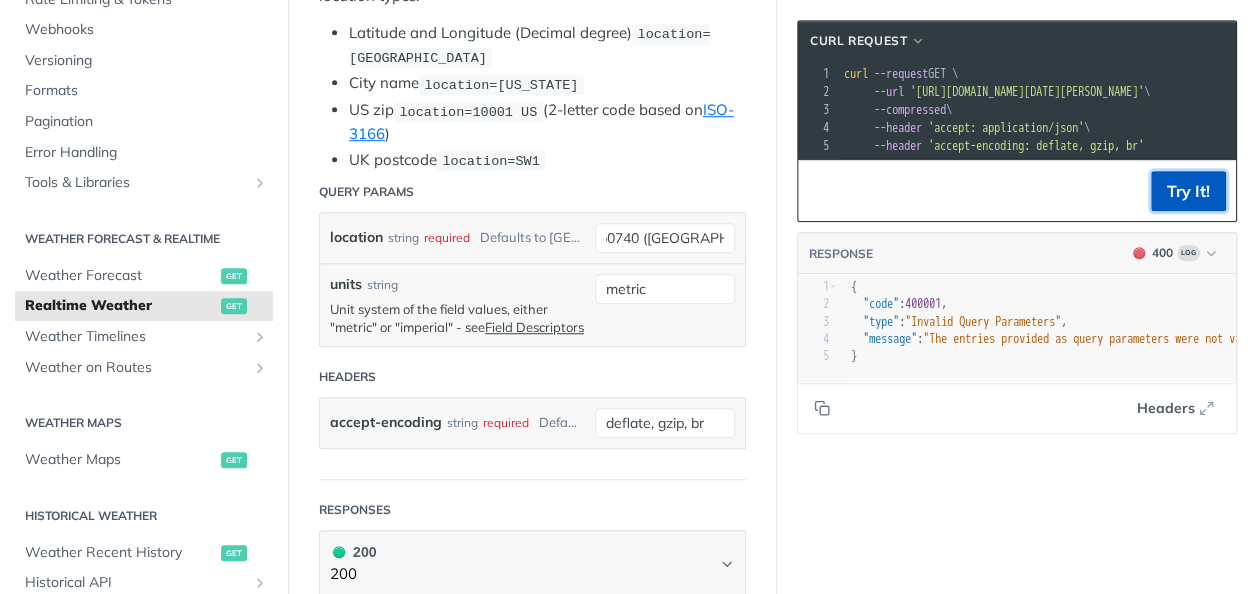 click on "Try It!" at bounding box center (1188, 191) 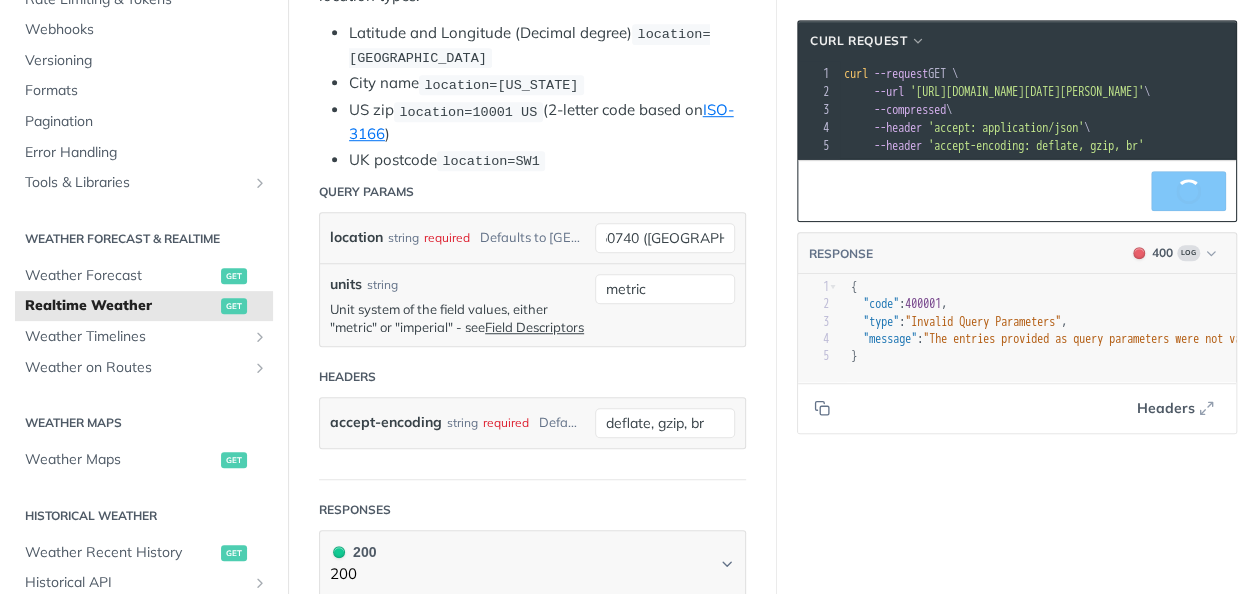 scroll, scrollTop: 0, scrollLeft: 0, axis: both 